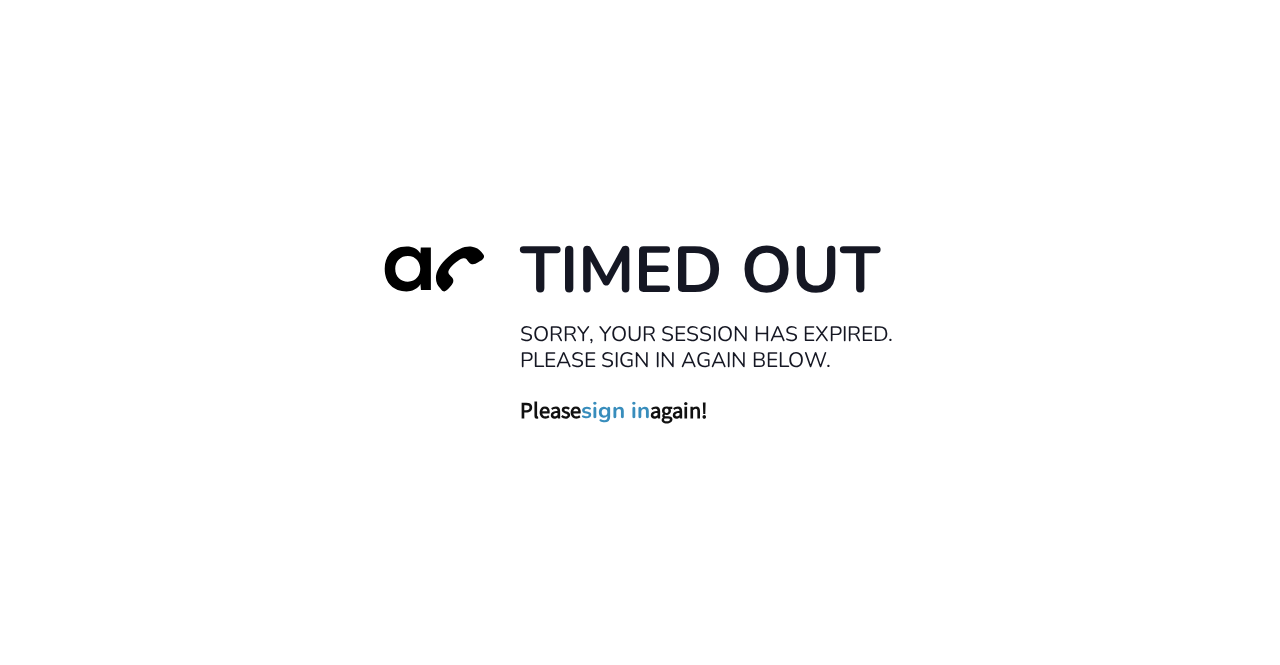scroll, scrollTop: 0, scrollLeft: 0, axis: both 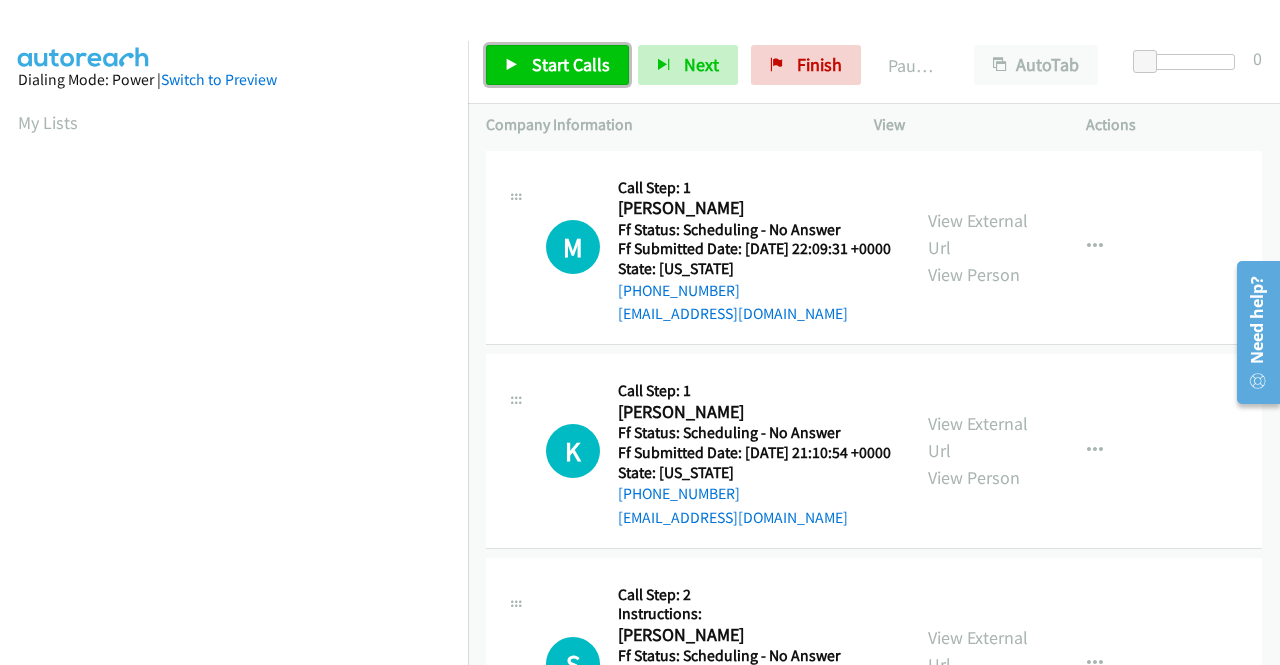 click on "Start Calls" at bounding box center (557, 65) 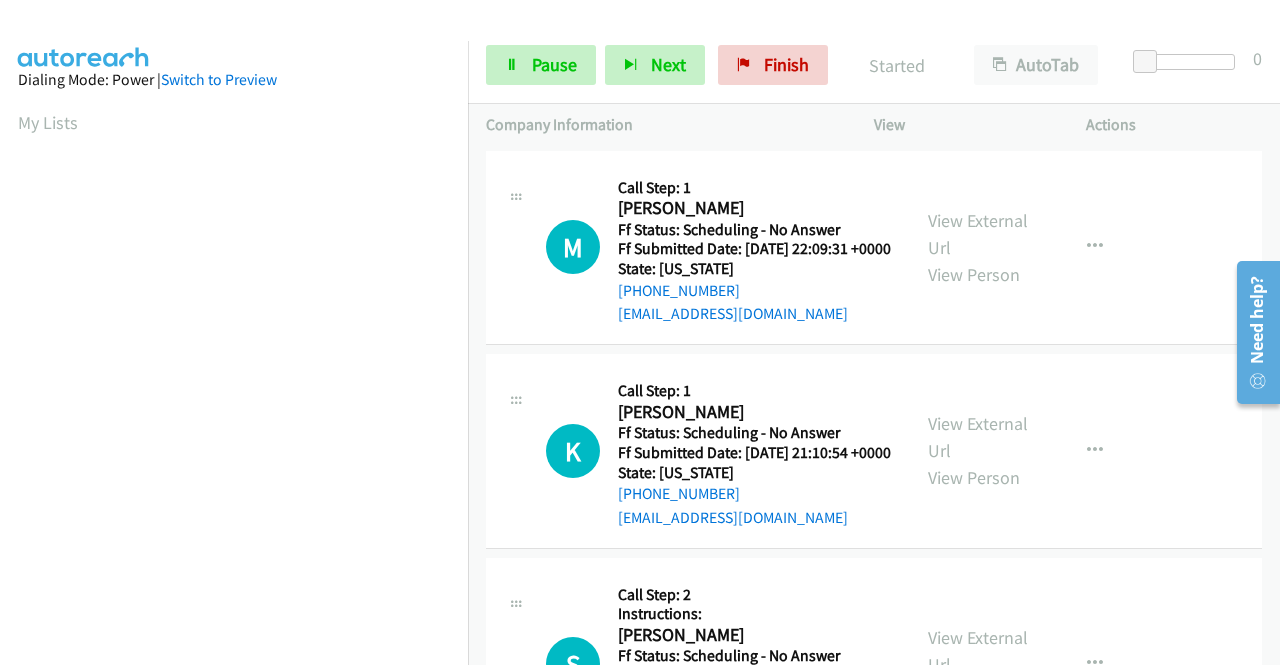 click on "M
Callback Scheduled
Call Step: 1
Marcos Sanchez
America/Los_Angeles
Ff Status: Scheduling - No Answer
Ff Submitted Date: 2025-07-28 22:09:31 +0000
State: California
+1 559-368-5742
mdssocram31@gmail.com
Call was successful?" at bounding box center (719, 248) 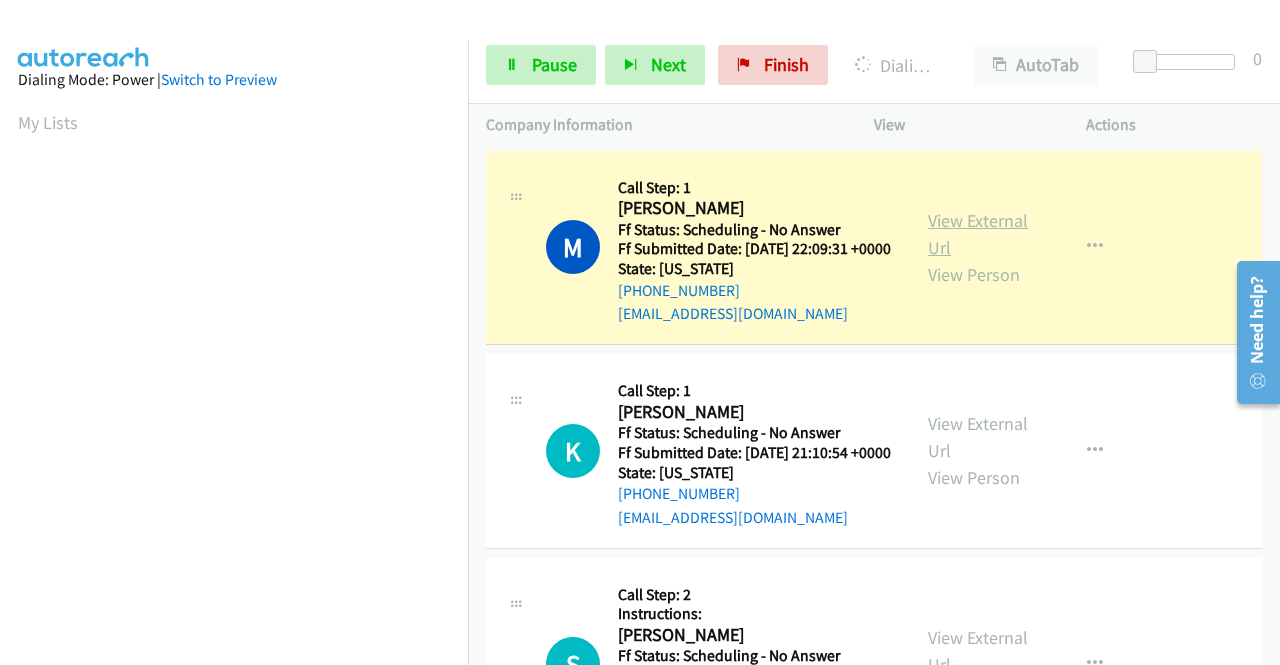 click on "View External Url" at bounding box center (978, 234) 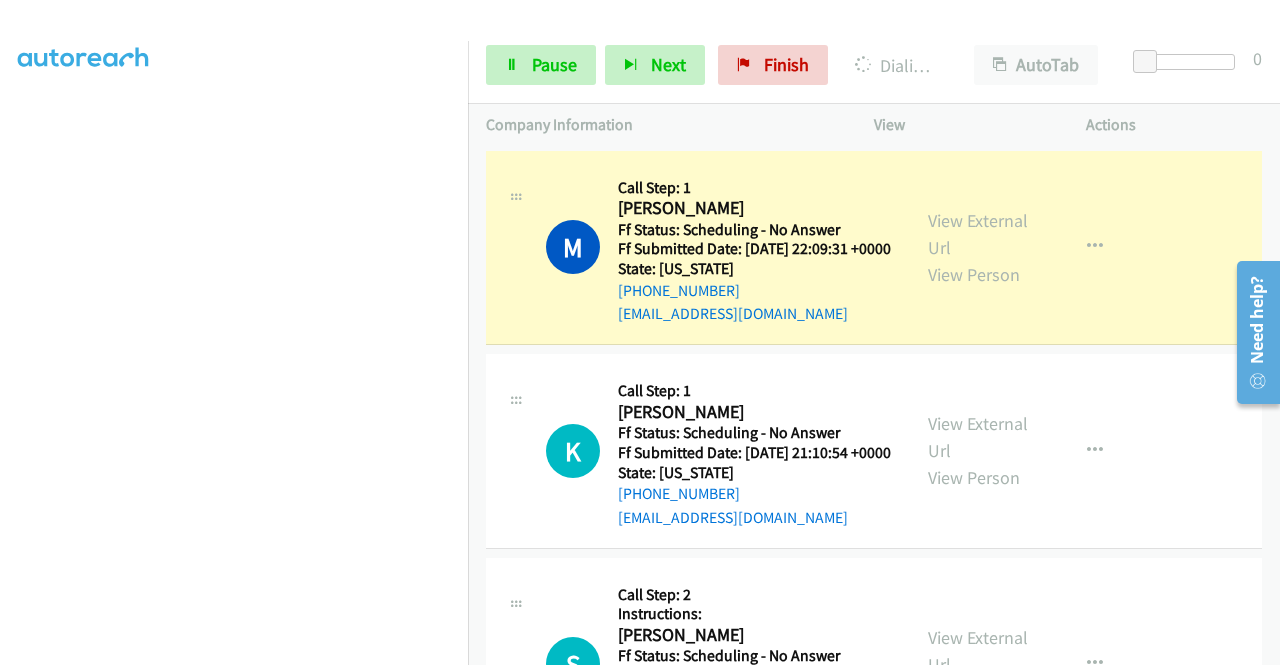 scroll, scrollTop: 418, scrollLeft: 0, axis: vertical 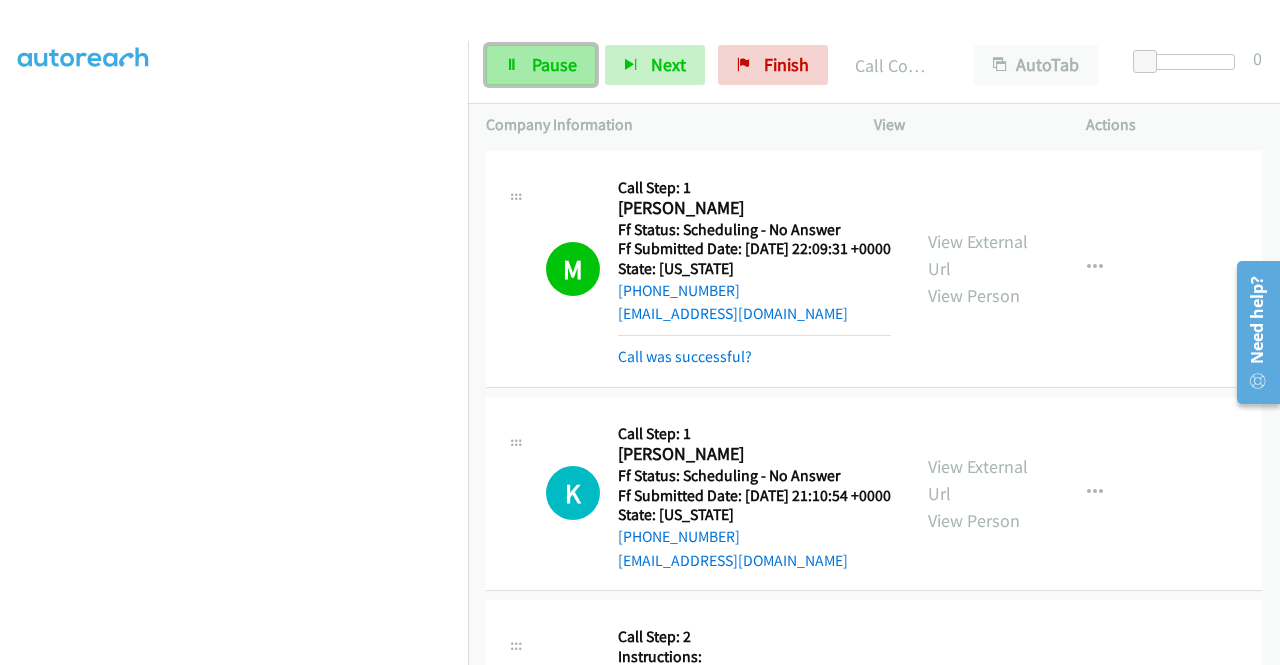 click on "Pause" at bounding box center [541, 65] 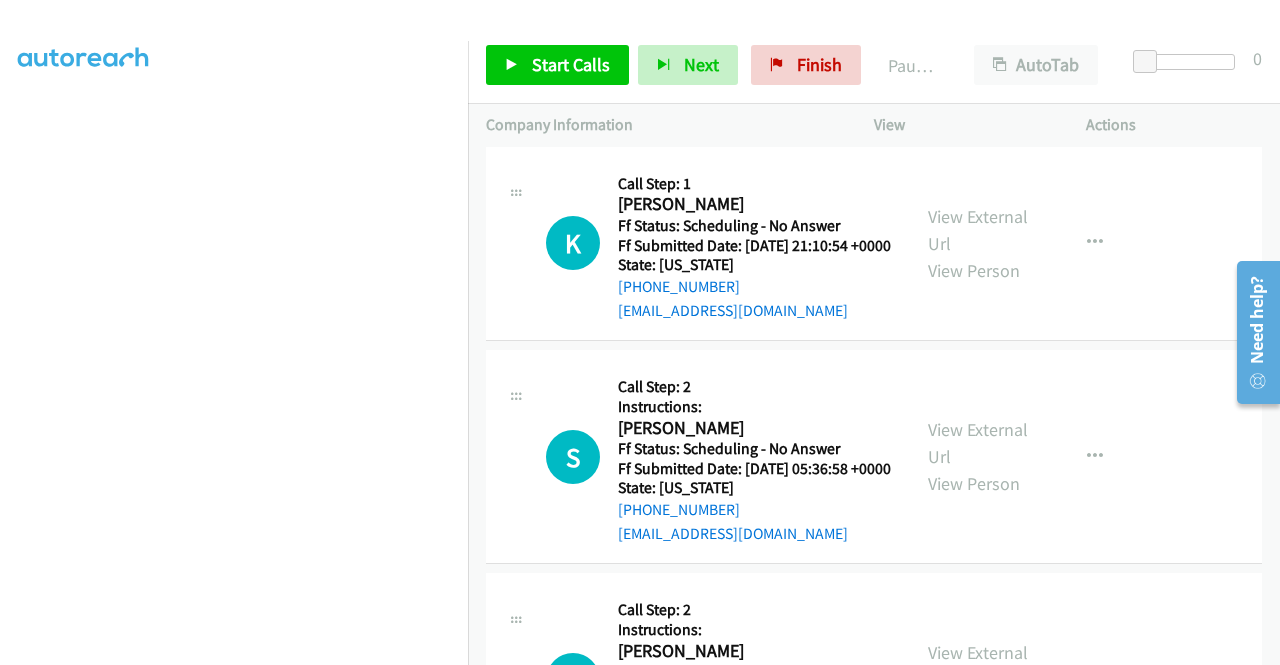 scroll, scrollTop: 254, scrollLeft: 0, axis: vertical 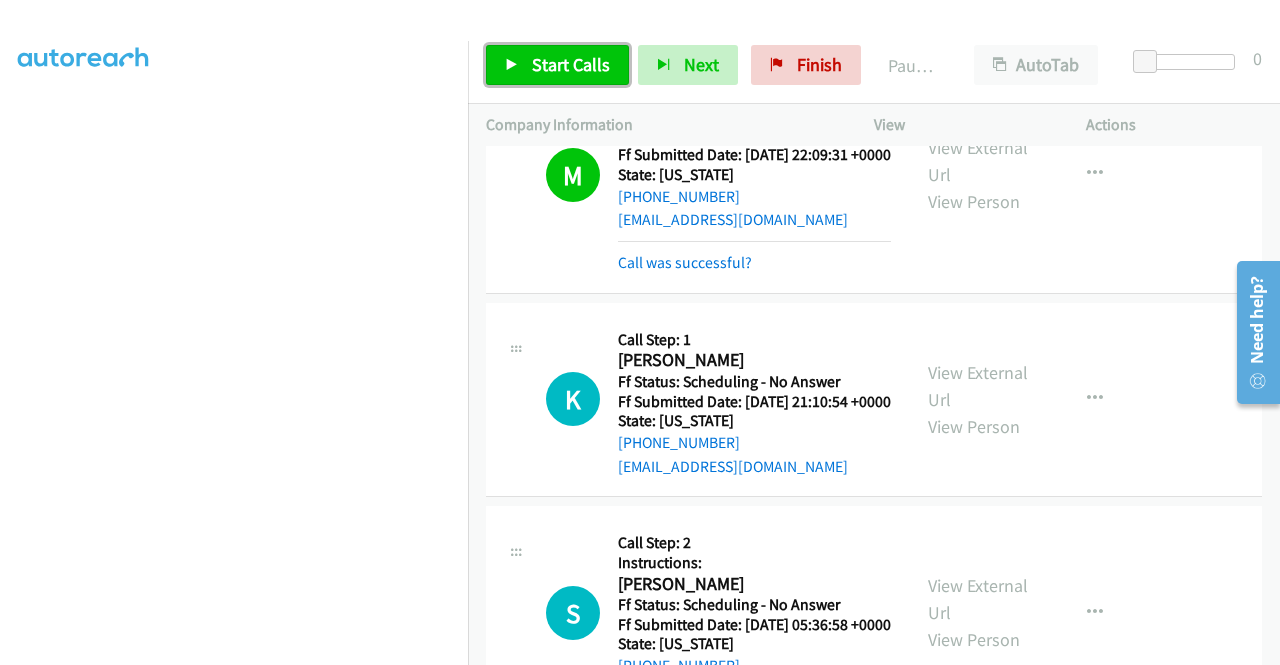 click on "Start Calls" at bounding box center (557, 65) 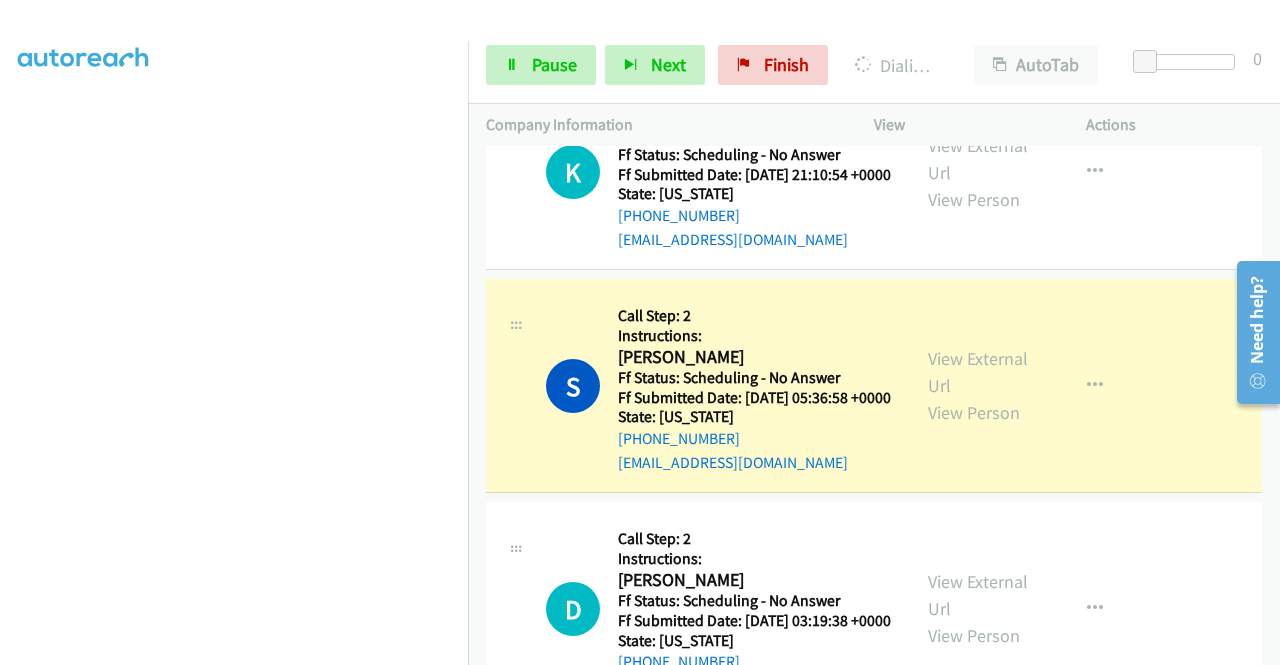 scroll, scrollTop: 401, scrollLeft: 0, axis: vertical 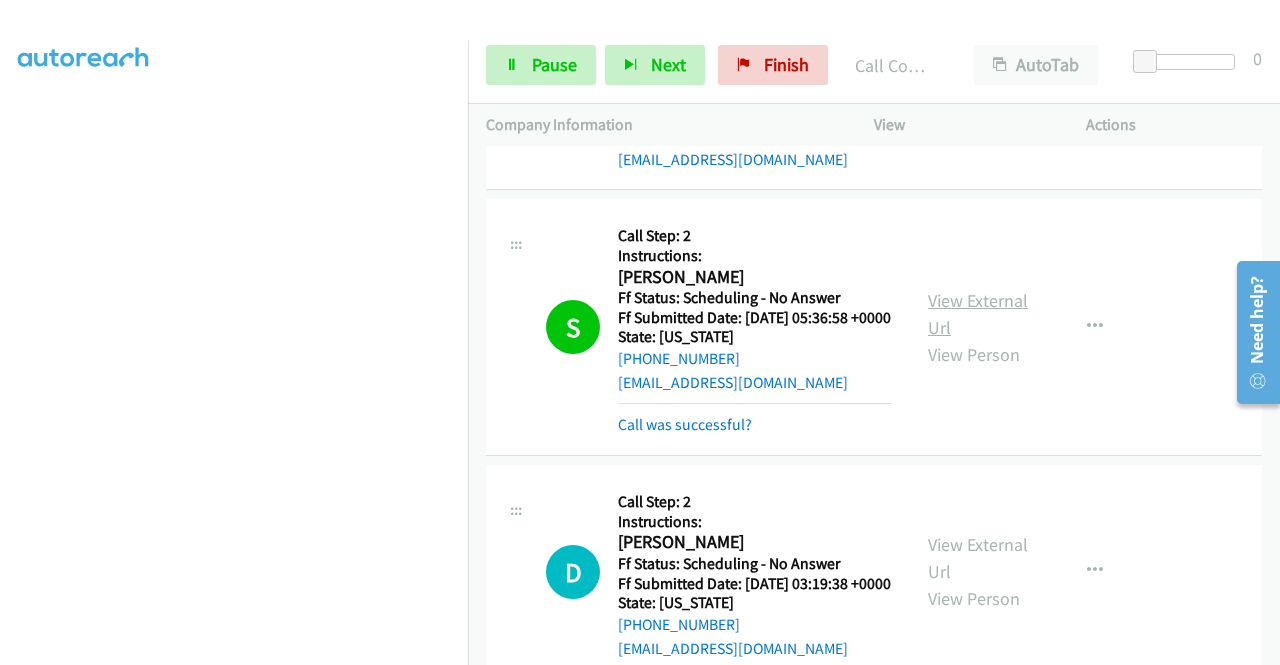 click on "View External Url" at bounding box center (978, 314) 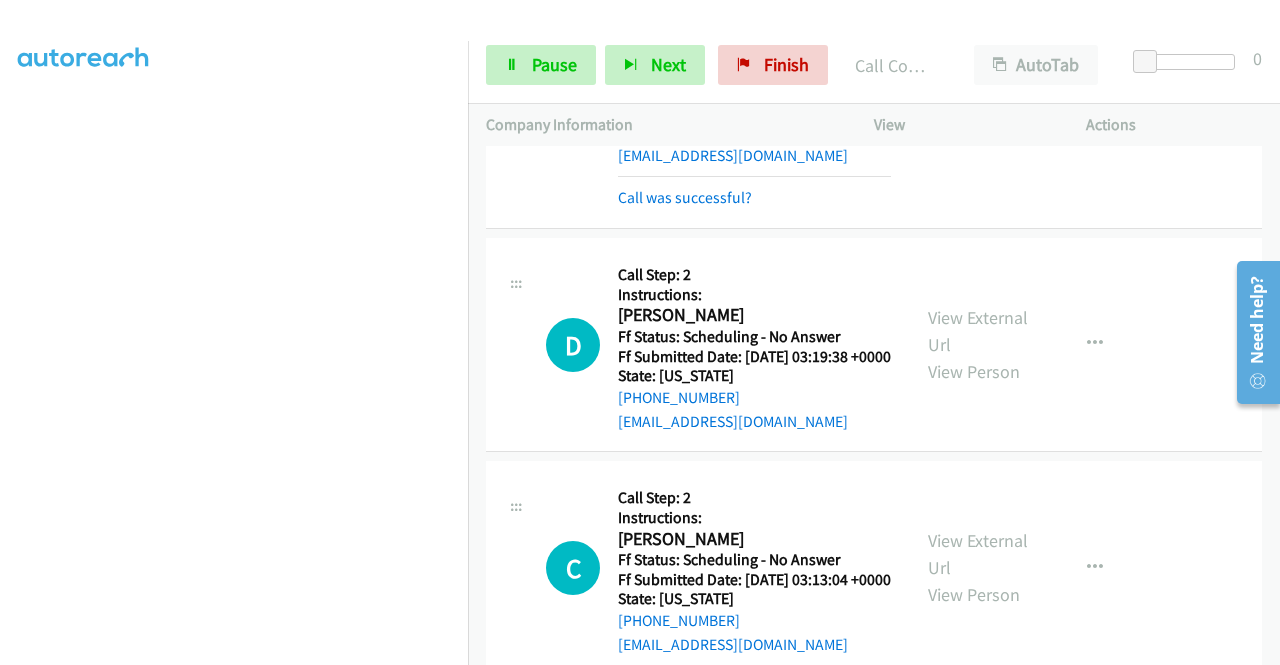 scroll, scrollTop: 734, scrollLeft: 0, axis: vertical 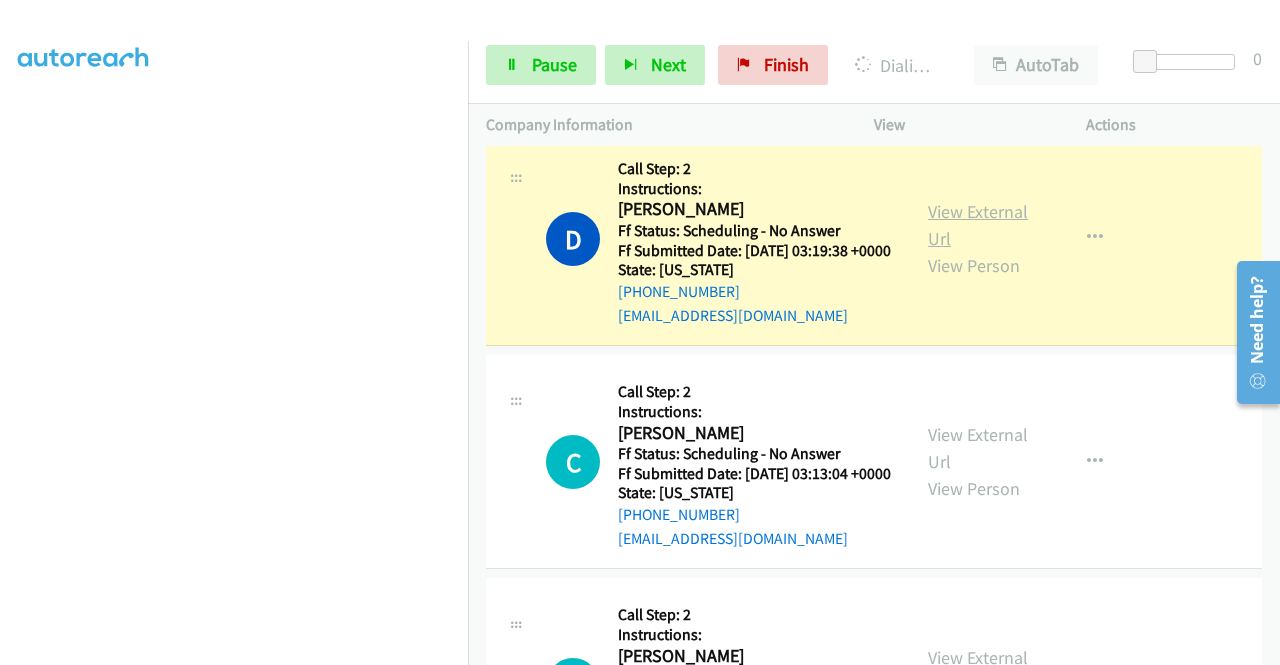 click on "View External Url" at bounding box center [978, 225] 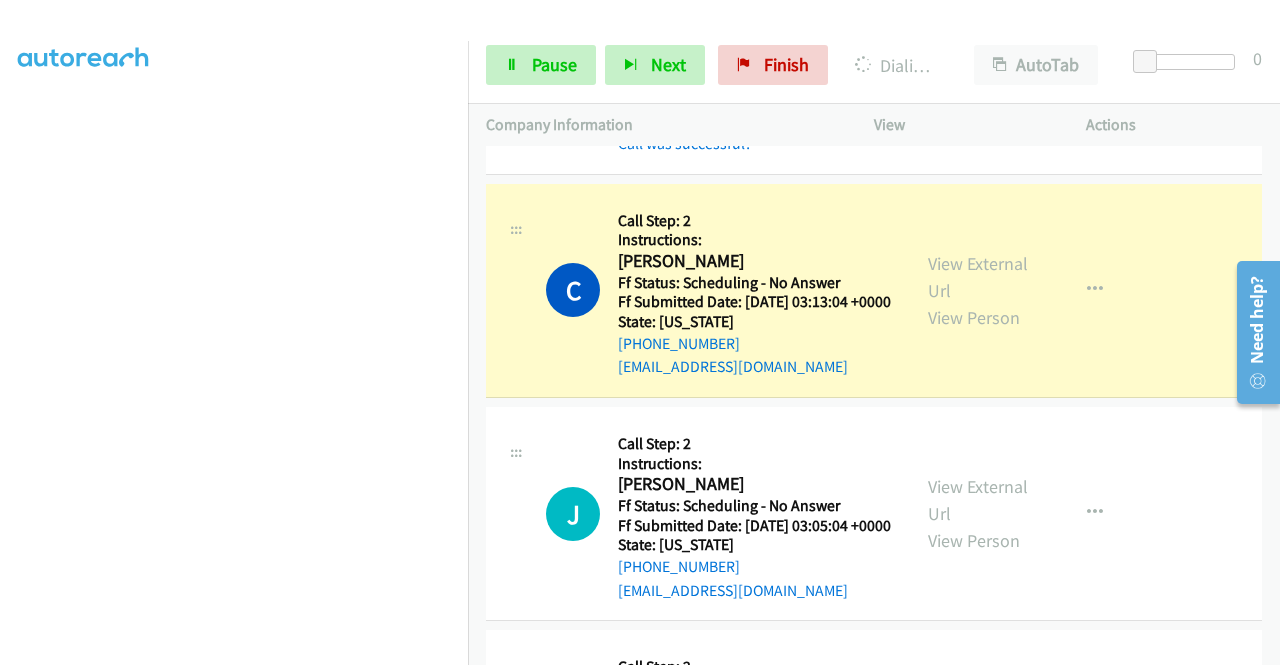 scroll, scrollTop: 1001, scrollLeft: 0, axis: vertical 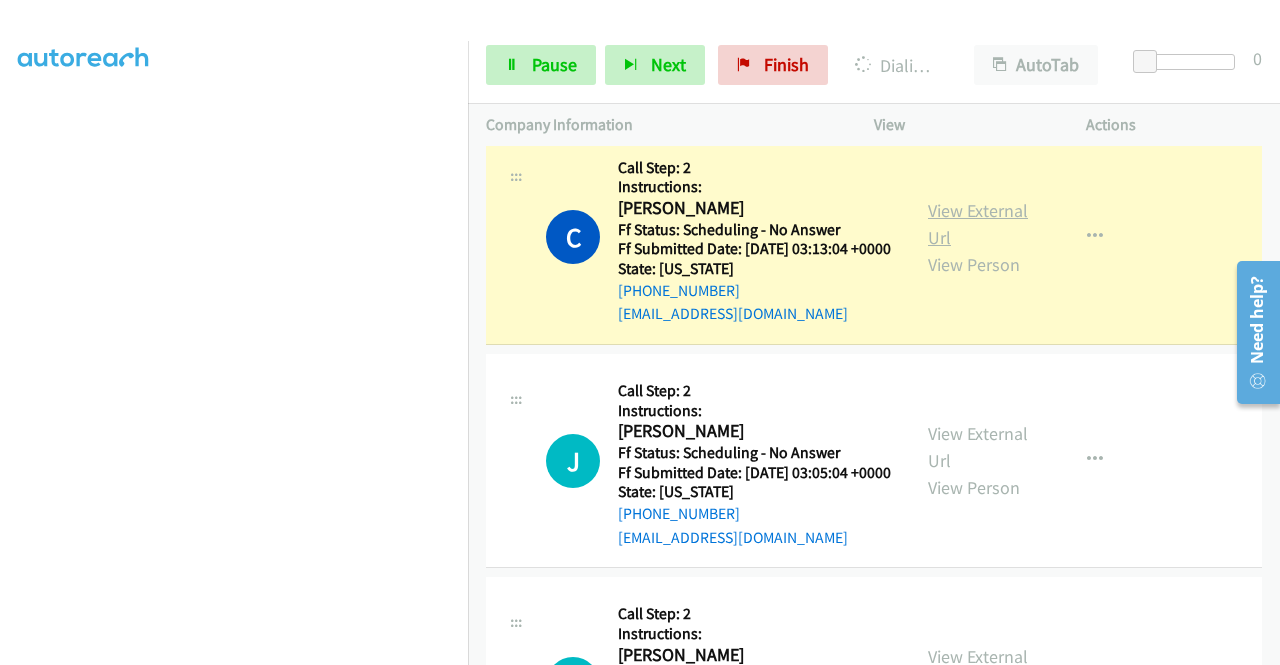 click on "View External Url" at bounding box center (978, 224) 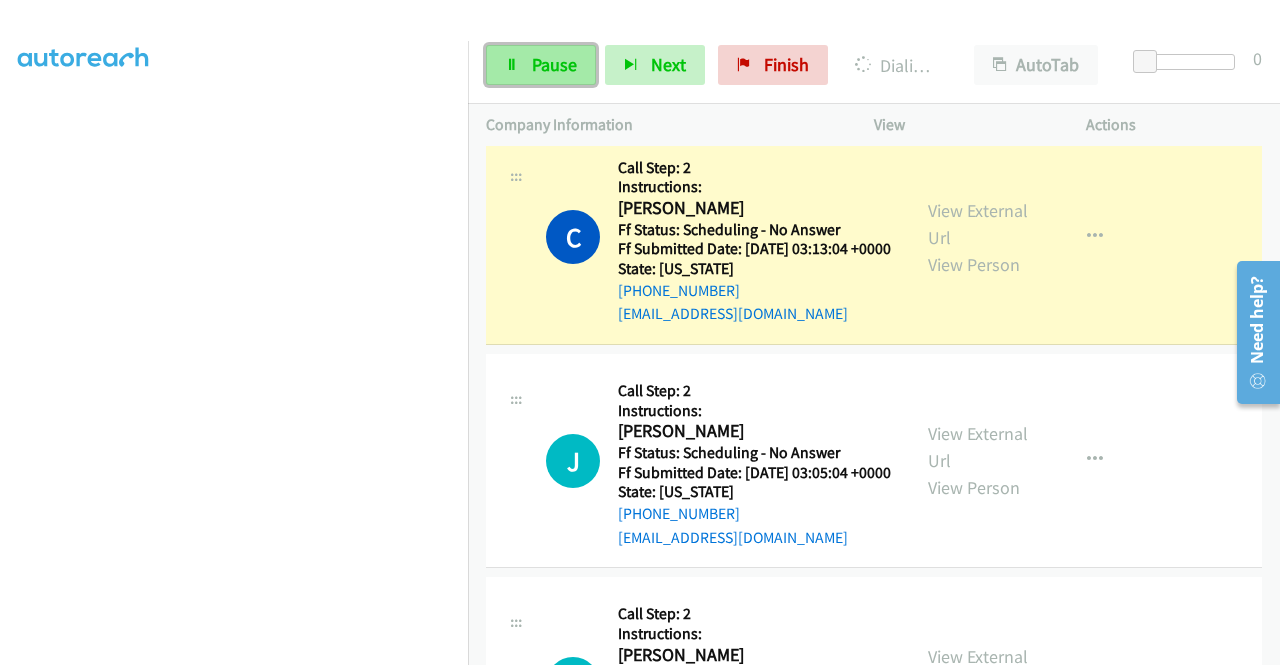 click on "Pause" at bounding box center [541, 65] 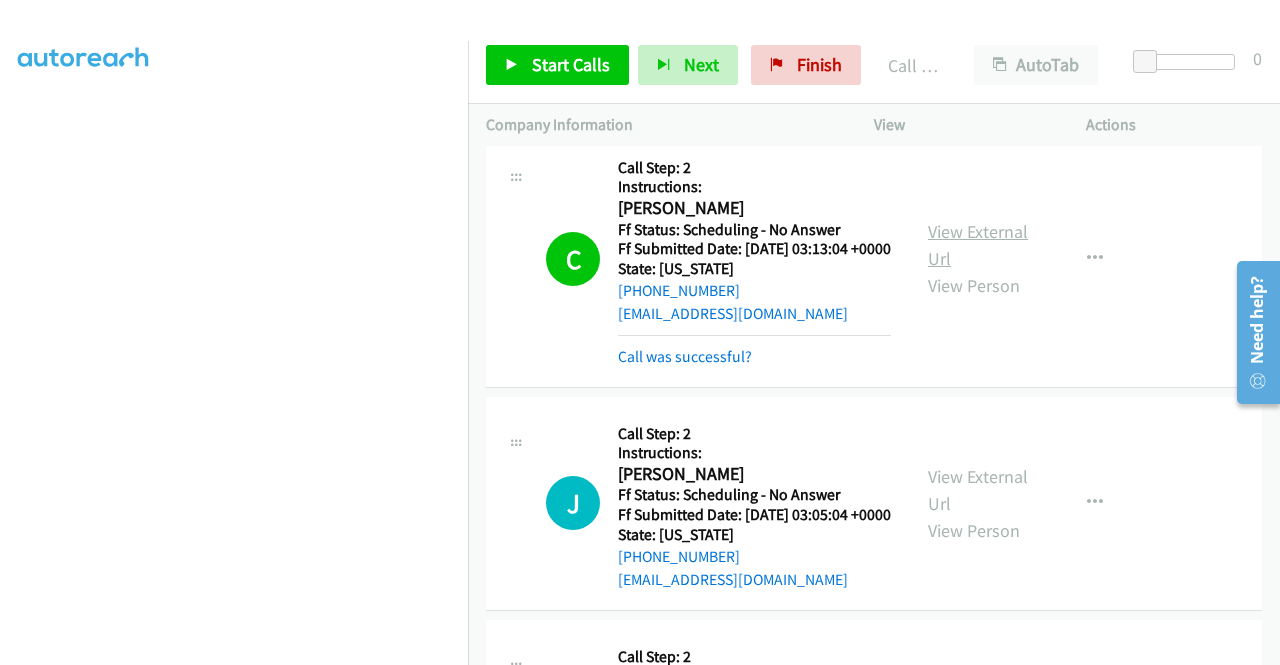 click on "View External Url" at bounding box center [978, 245] 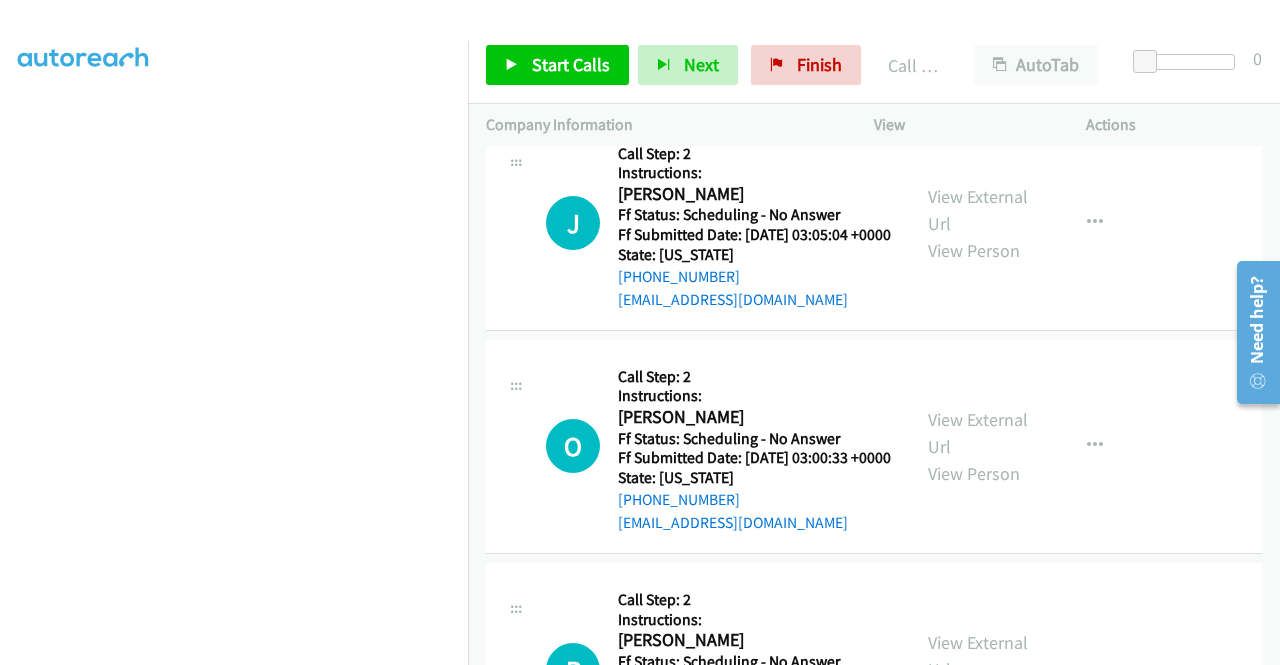 scroll, scrollTop: 1321, scrollLeft: 0, axis: vertical 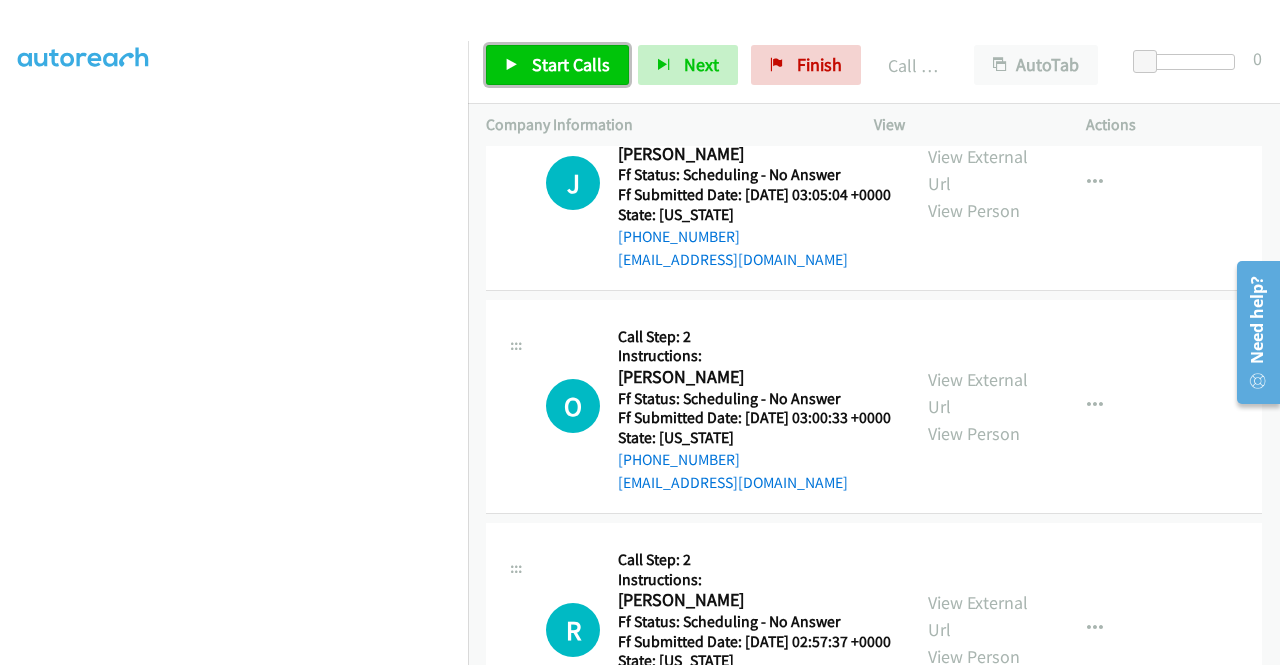 click on "Start Calls" at bounding box center (571, 64) 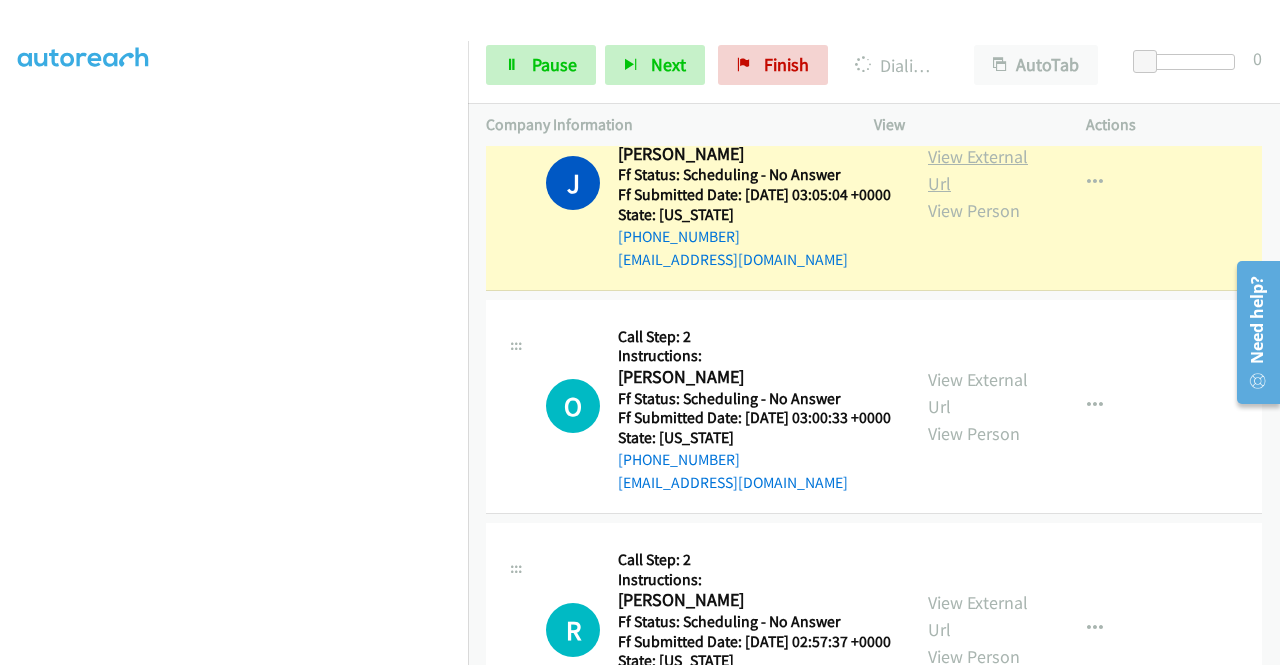 click on "View External Url" at bounding box center [978, 170] 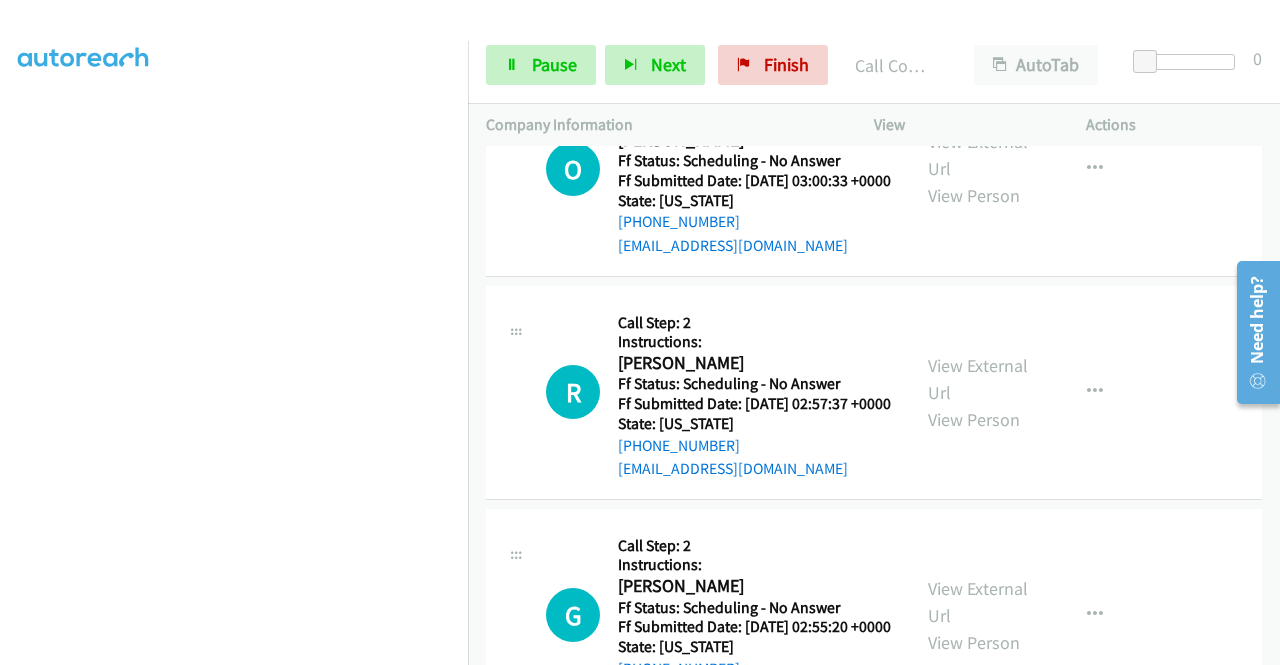scroll, scrollTop: 1614, scrollLeft: 0, axis: vertical 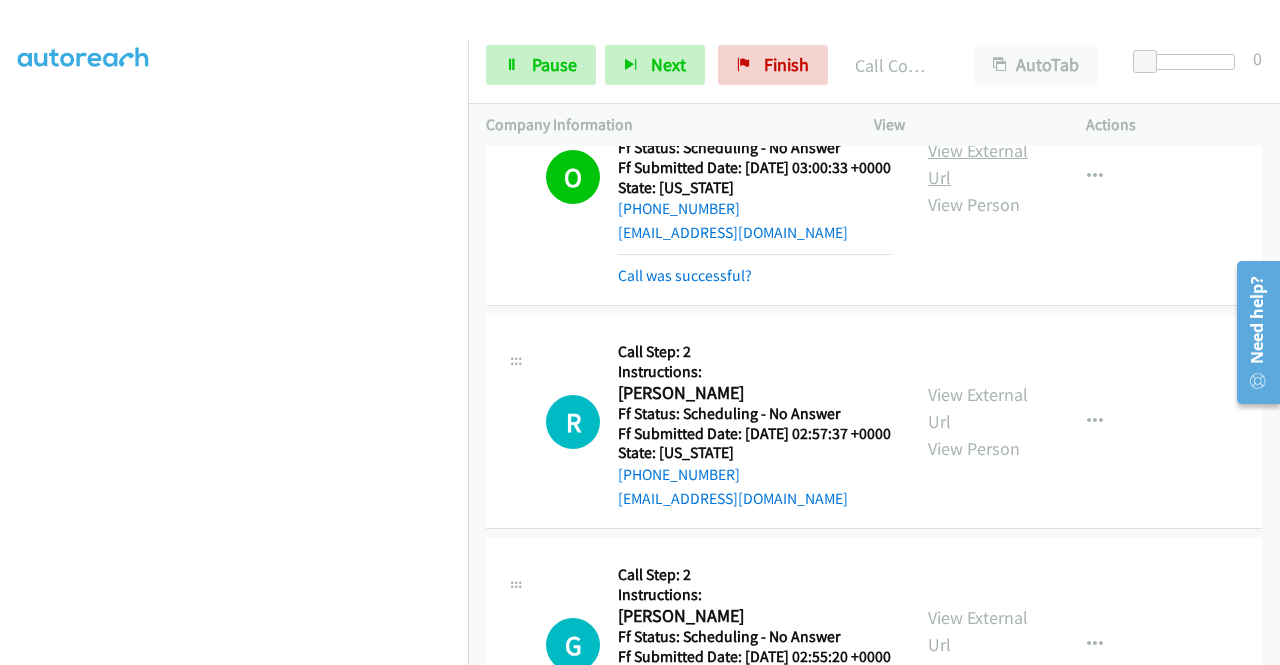 click on "View External Url" at bounding box center (978, 164) 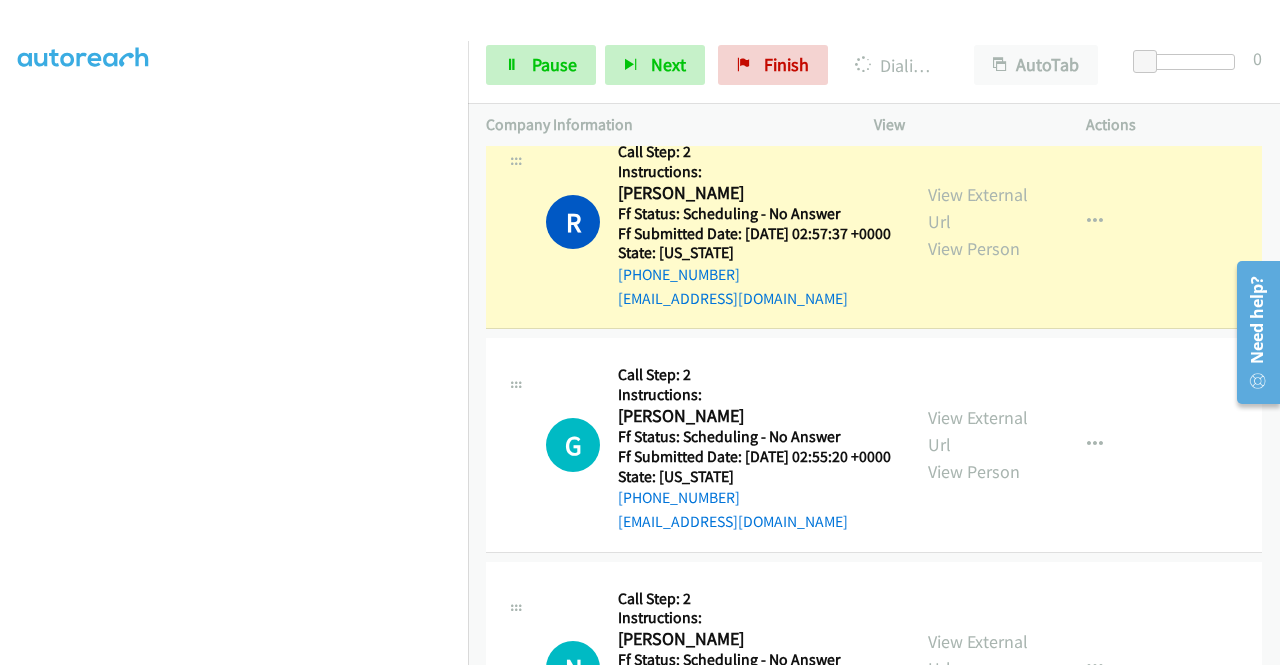 scroll, scrollTop: 1854, scrollLeft: 0, axis: vertical 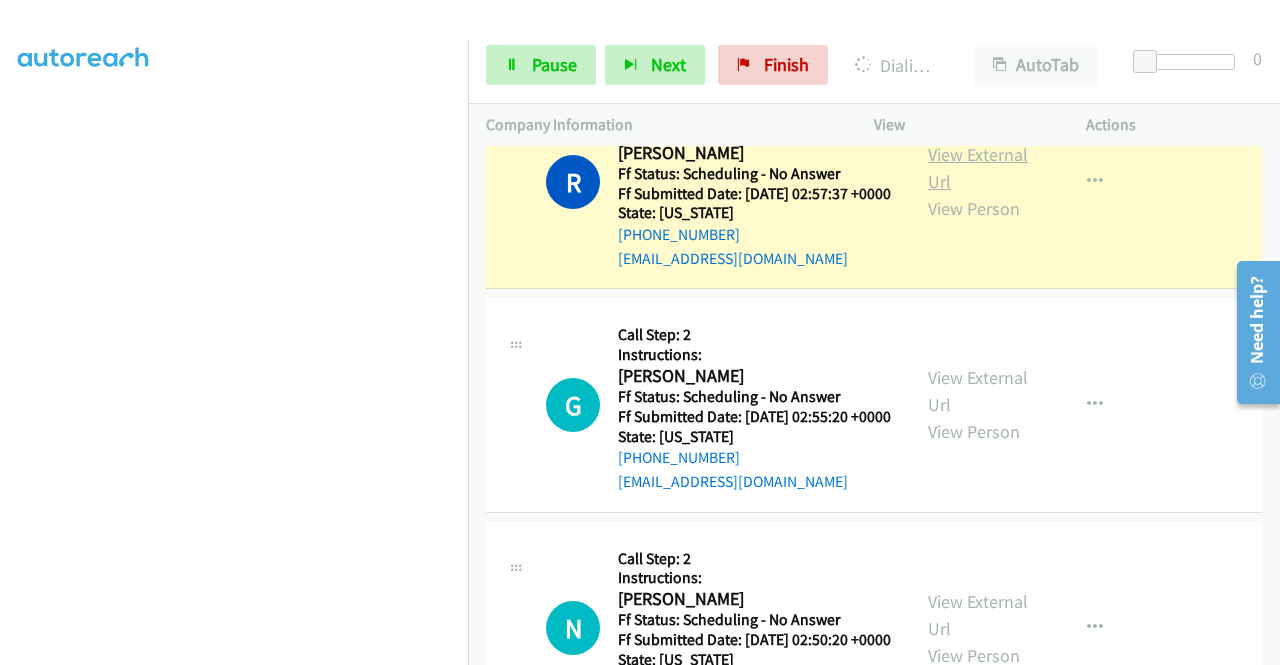 click on "View External Url" at bounding box center [978, 168] 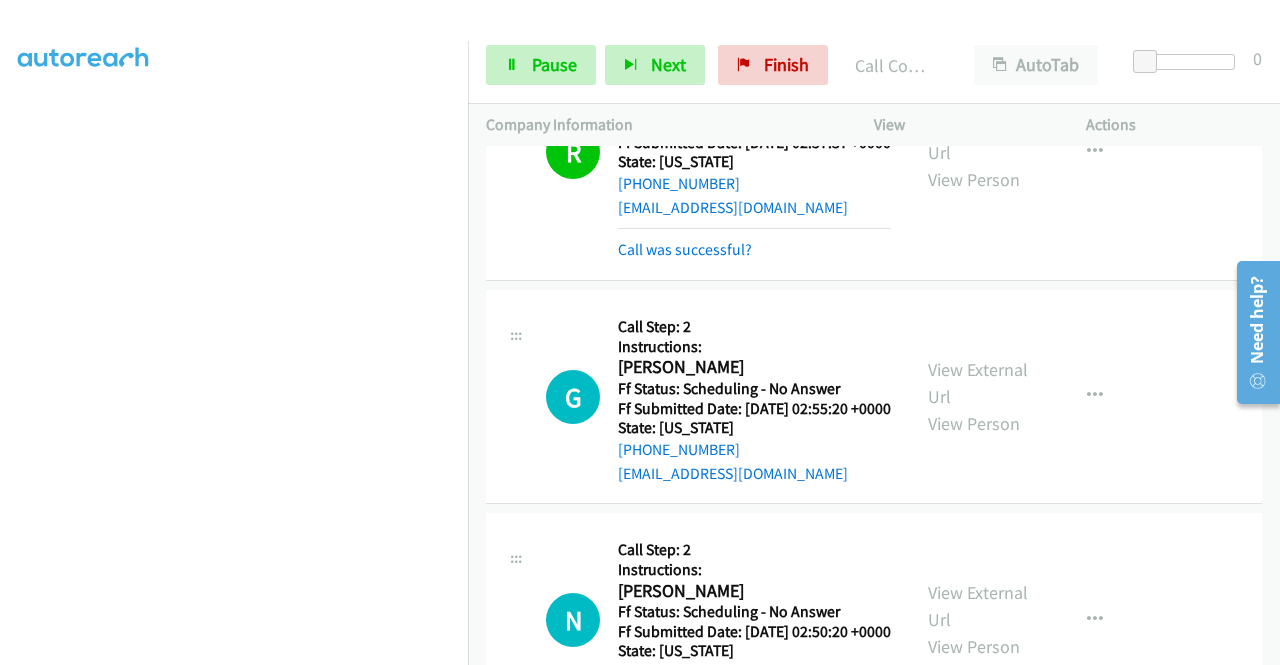 scroll, scrollTop: 2014, scrollLeft: 0, axis: vertical 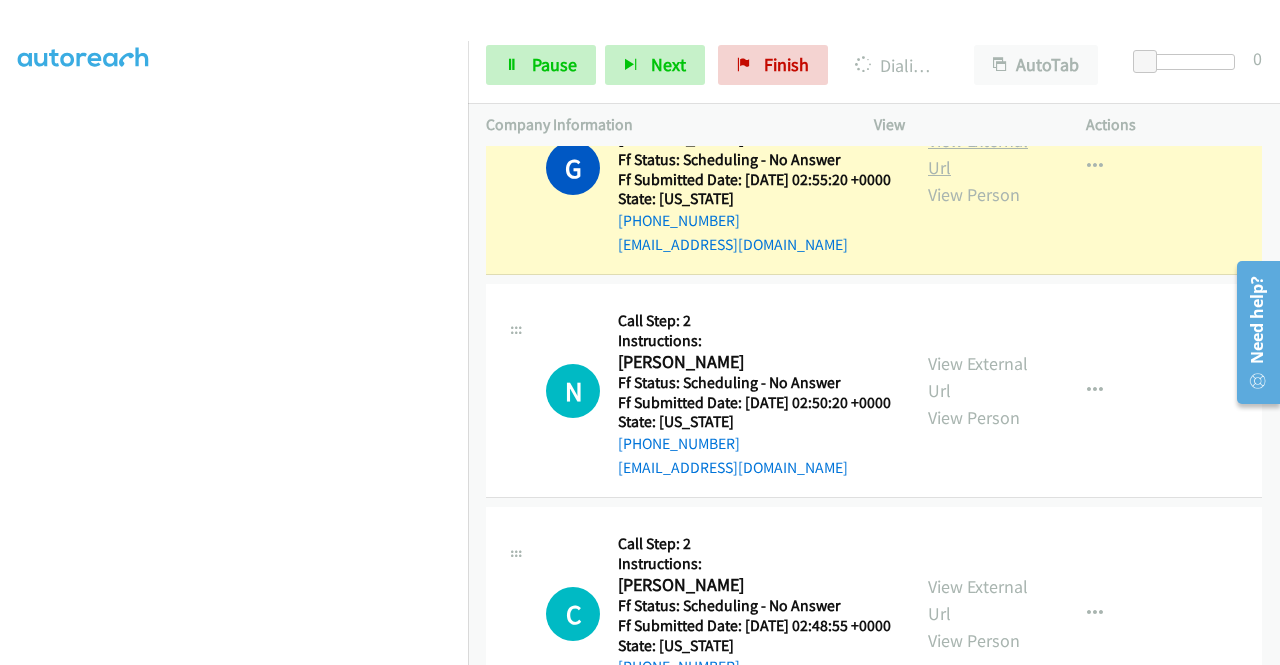 click on "View External Url" at bounding box center [978, 154] 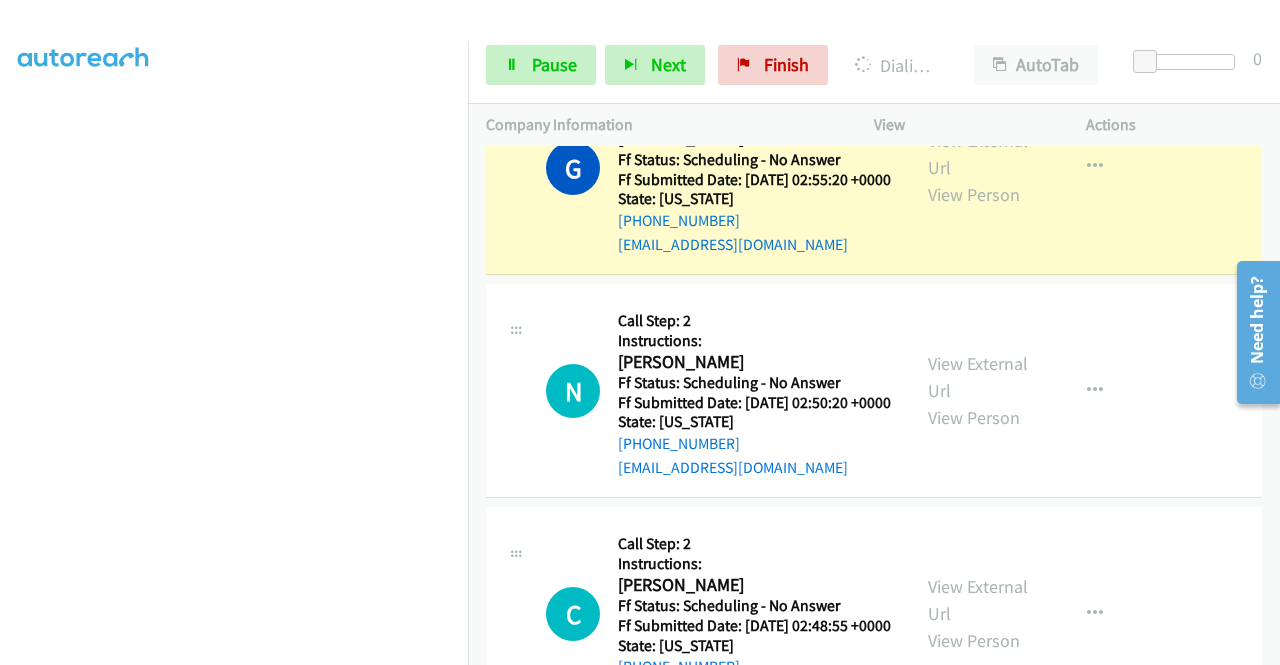 scroll, scrollTop: 0, scrollLeft: 0, axis: both 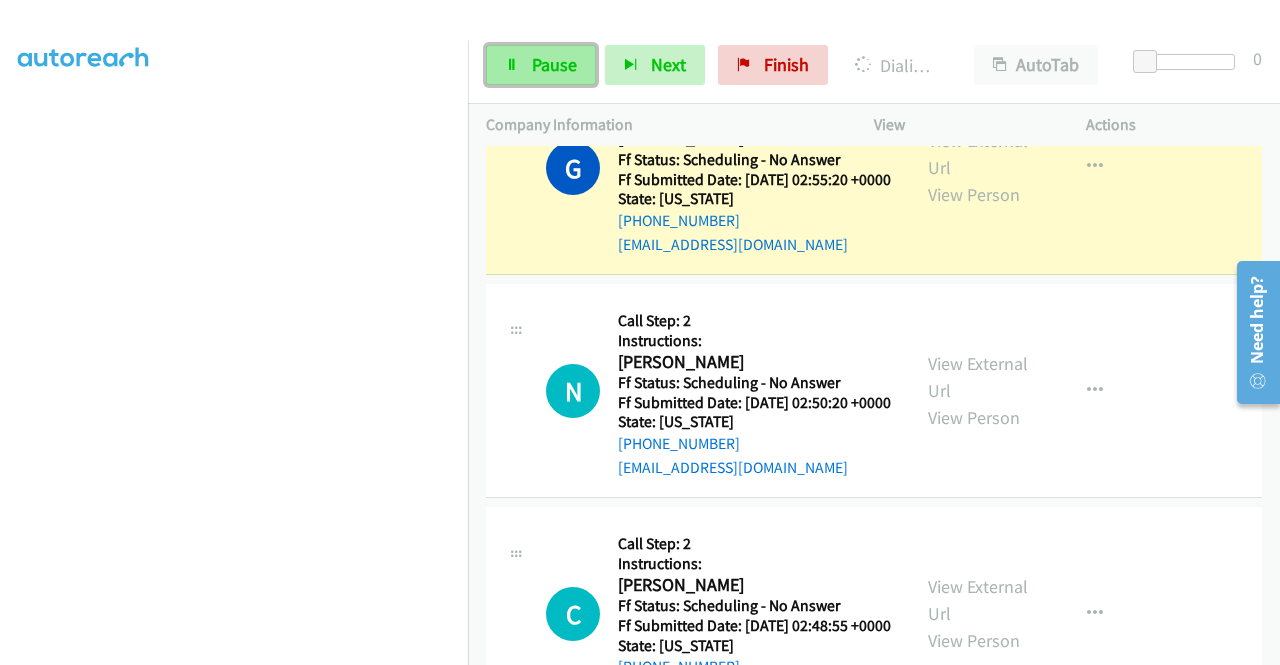click on "Pause" at bounding box center [541, 65] 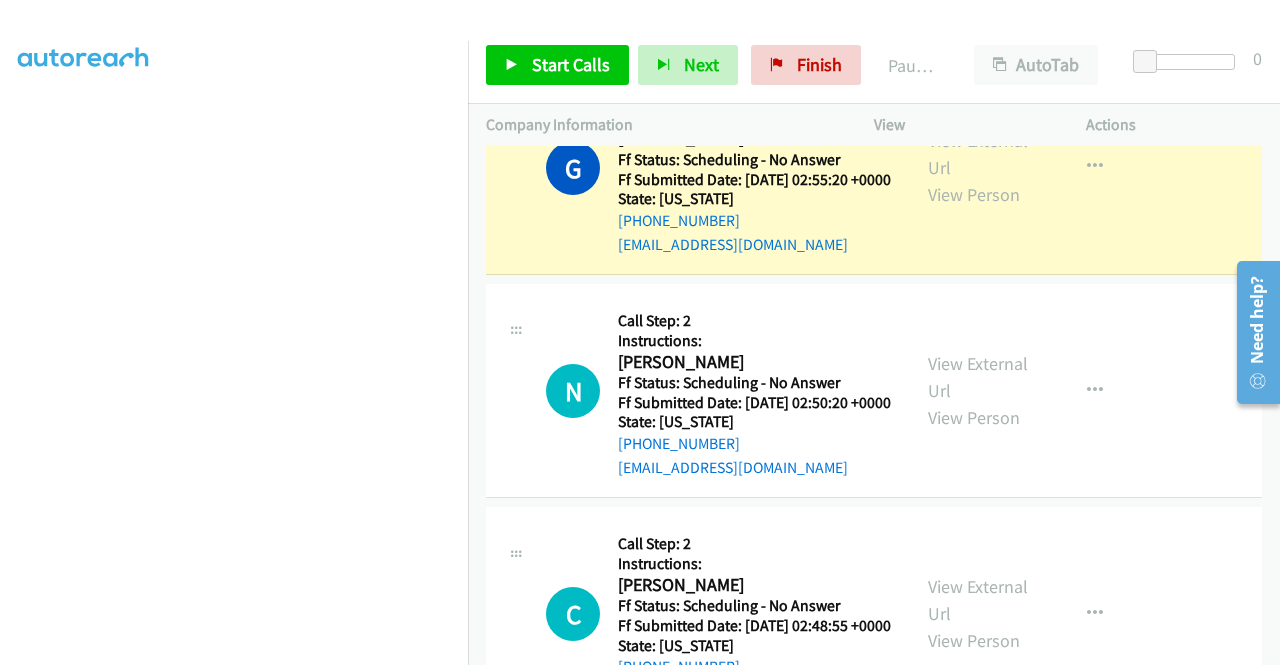 scroll, scrollTop: 413, scrollLeft: 0, axis: vertical 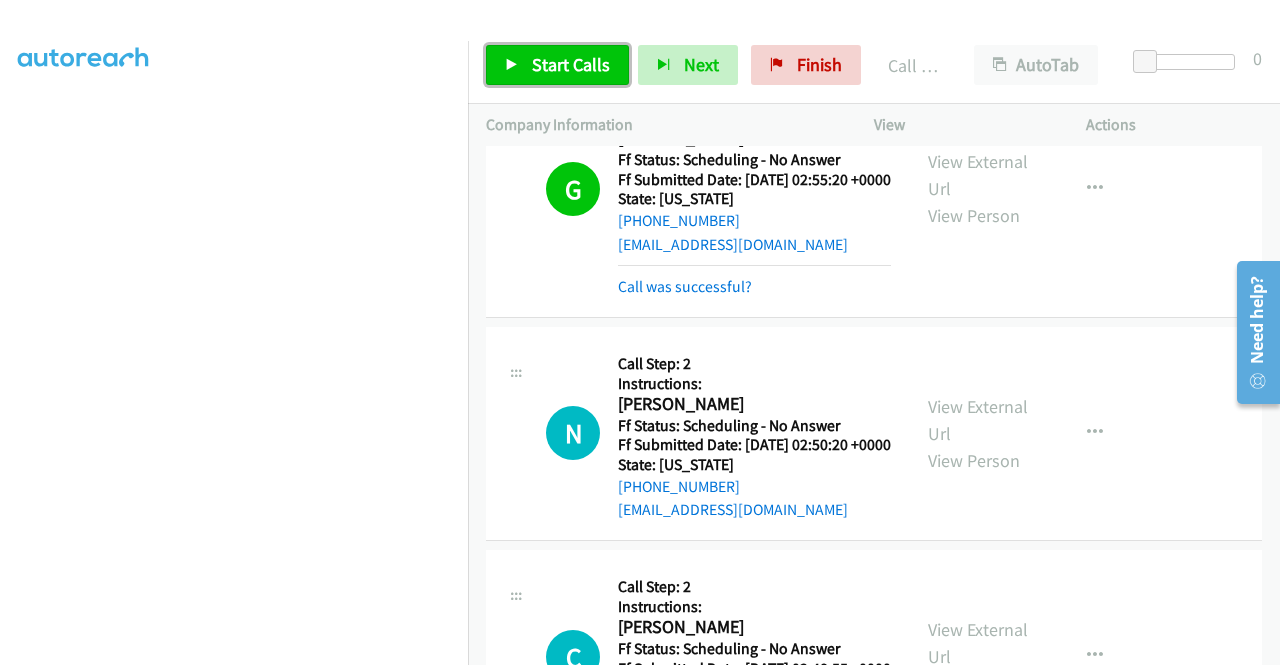 click on "Start Calls" at bounding box center [571, 64] 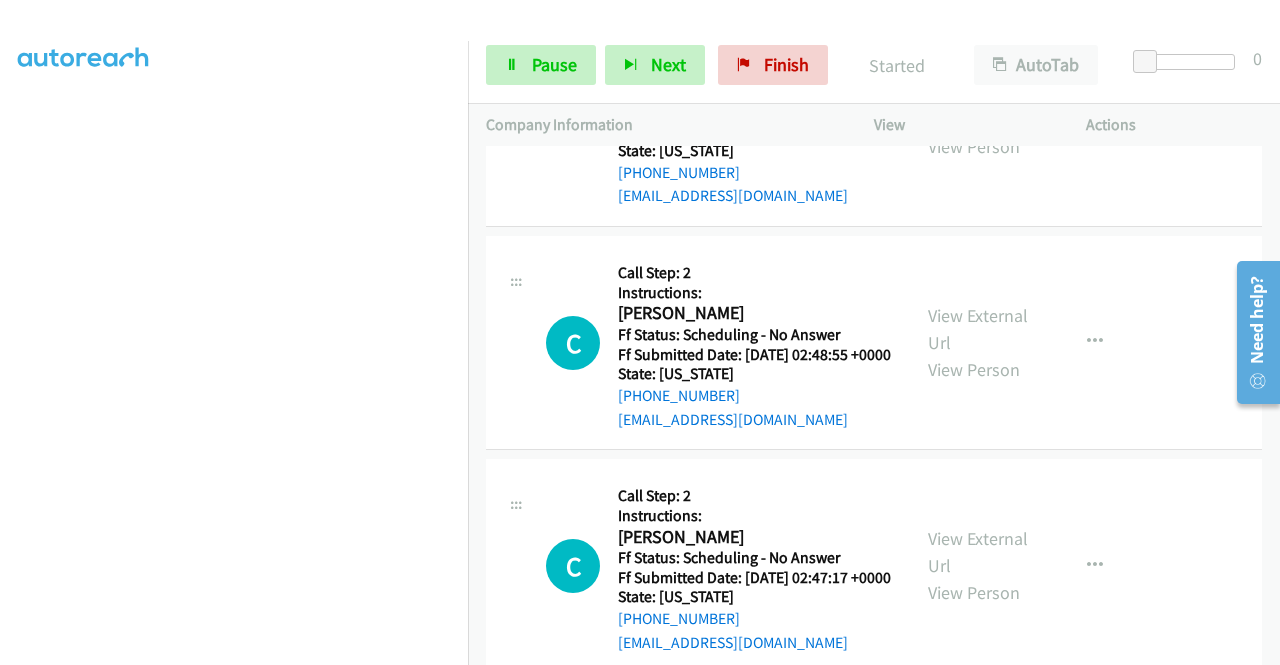 scroll, scrollTop: 2454, scrollLeft: 0, axis: vertical 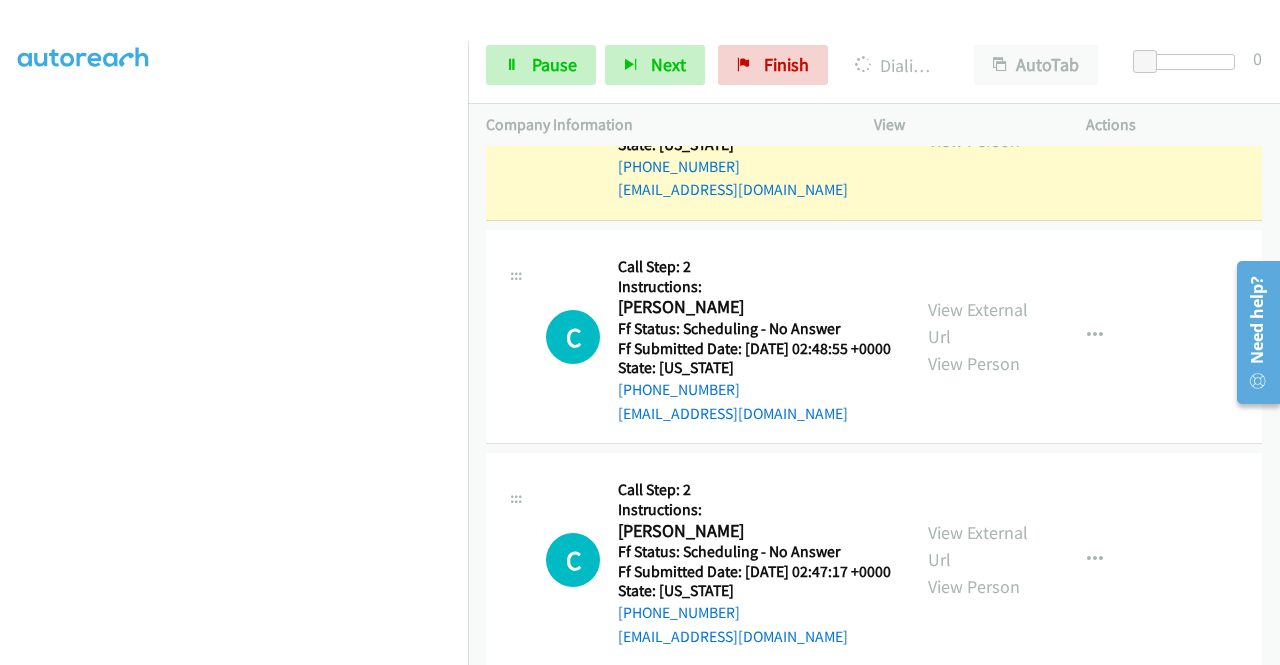 click on "View External Url
View Person" at bounding box center (980, 113) 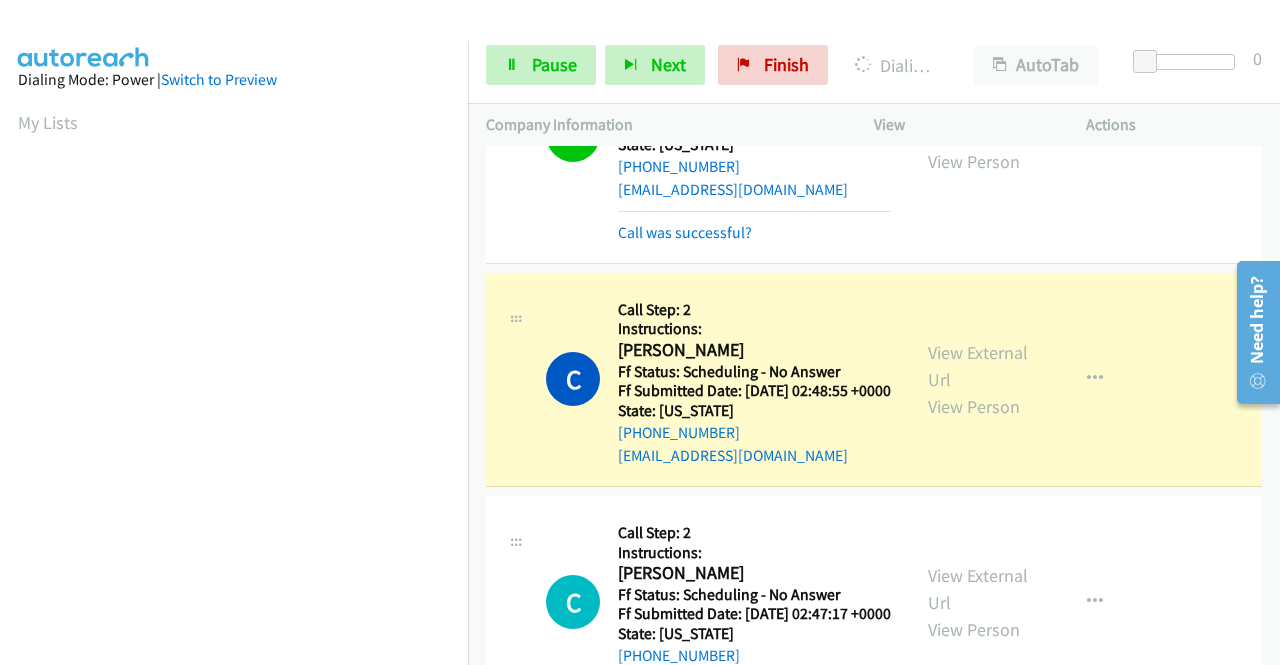 scroll, scrollTop: 456, scrollLeft: 0, axis: vertical 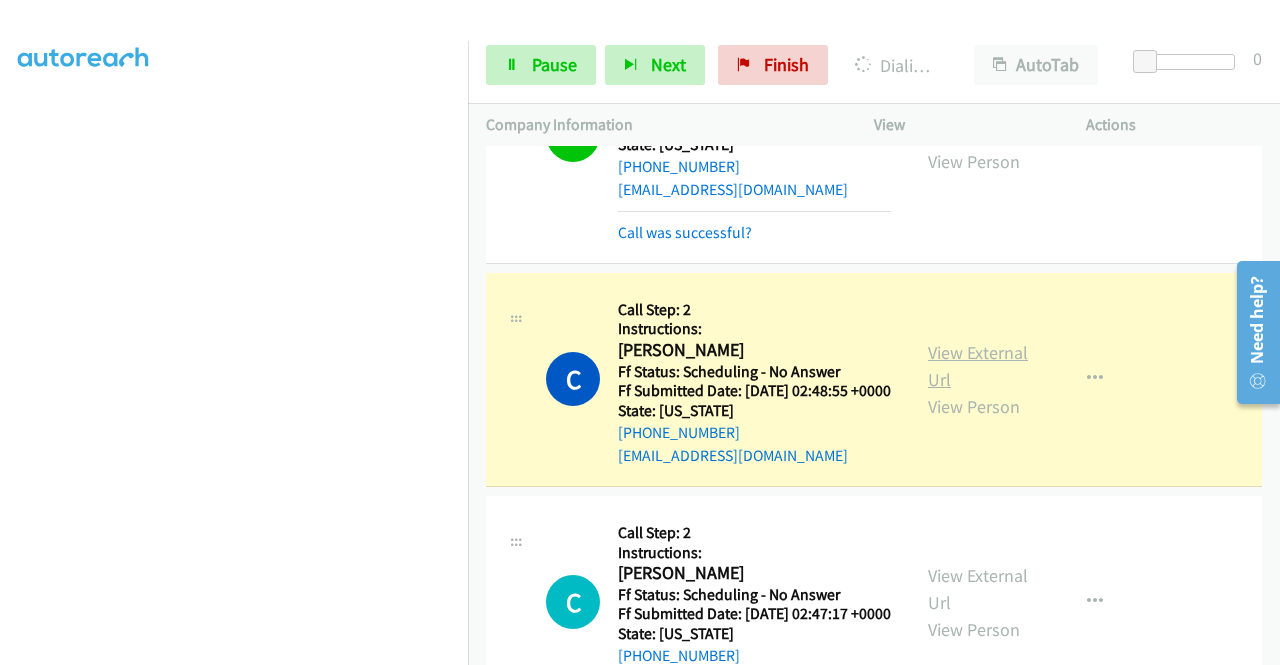 click on "View External Url" at bounding box center [978, 366] 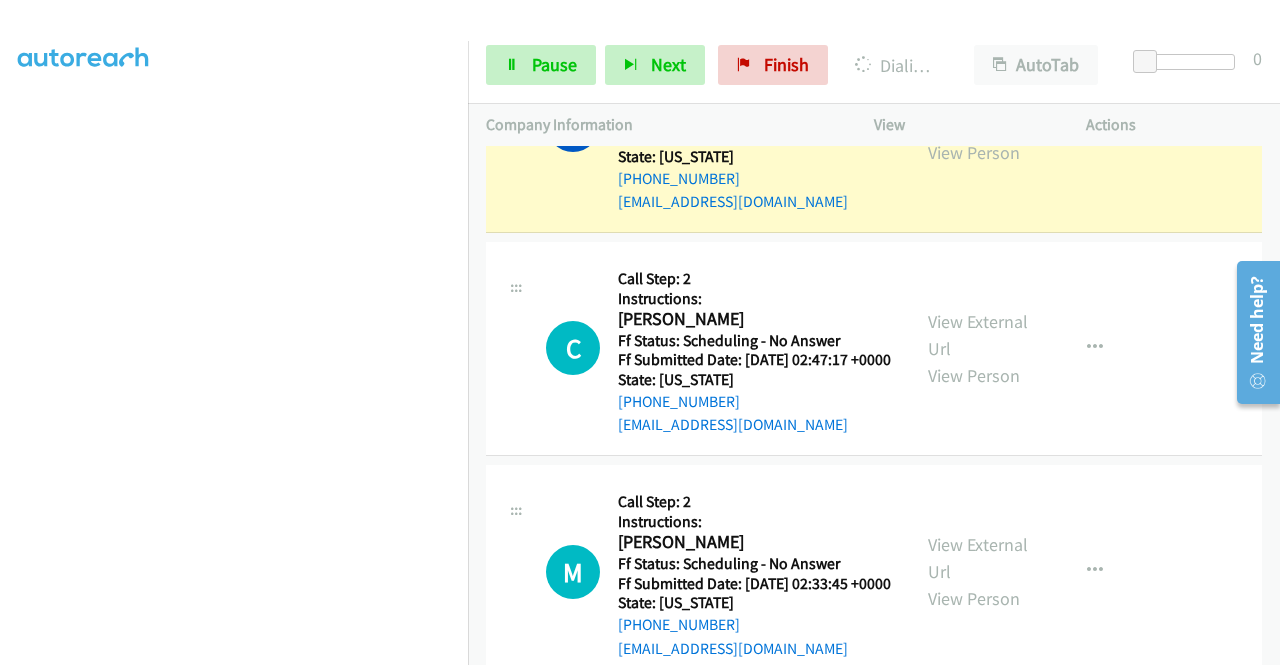 scroll, scrollTop: 2801, scrollLeft: 0, axis: vertical 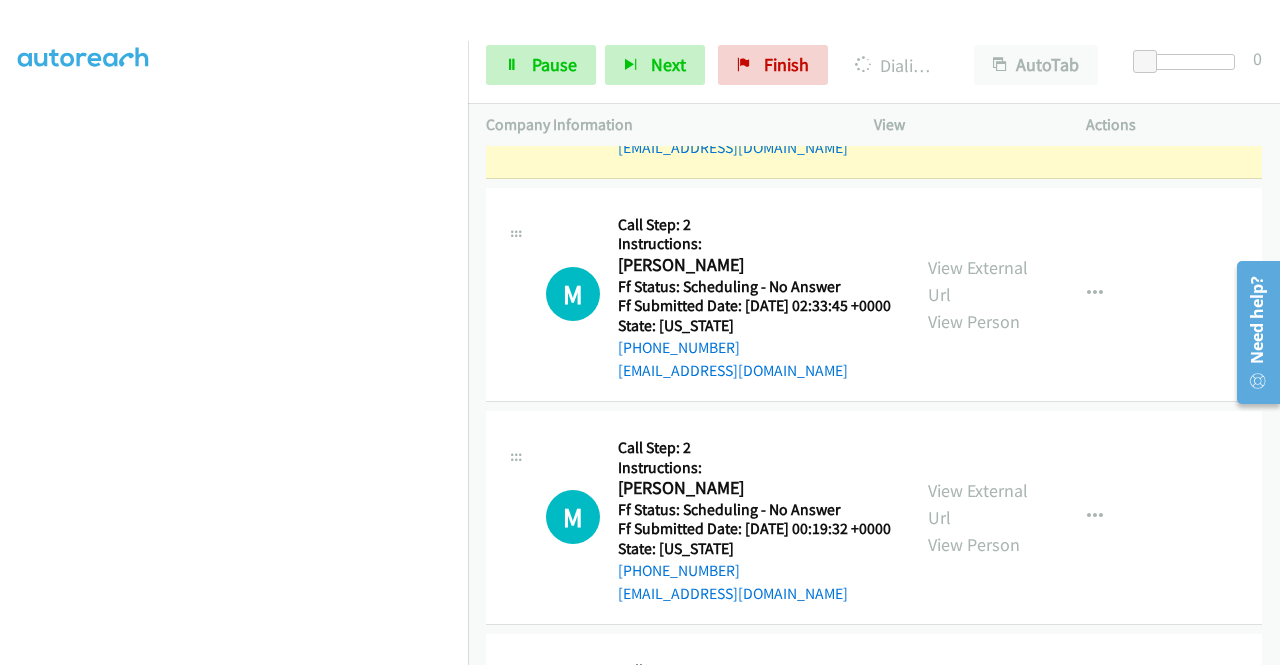 click on "View External Url" at bounding box center (978, 58) 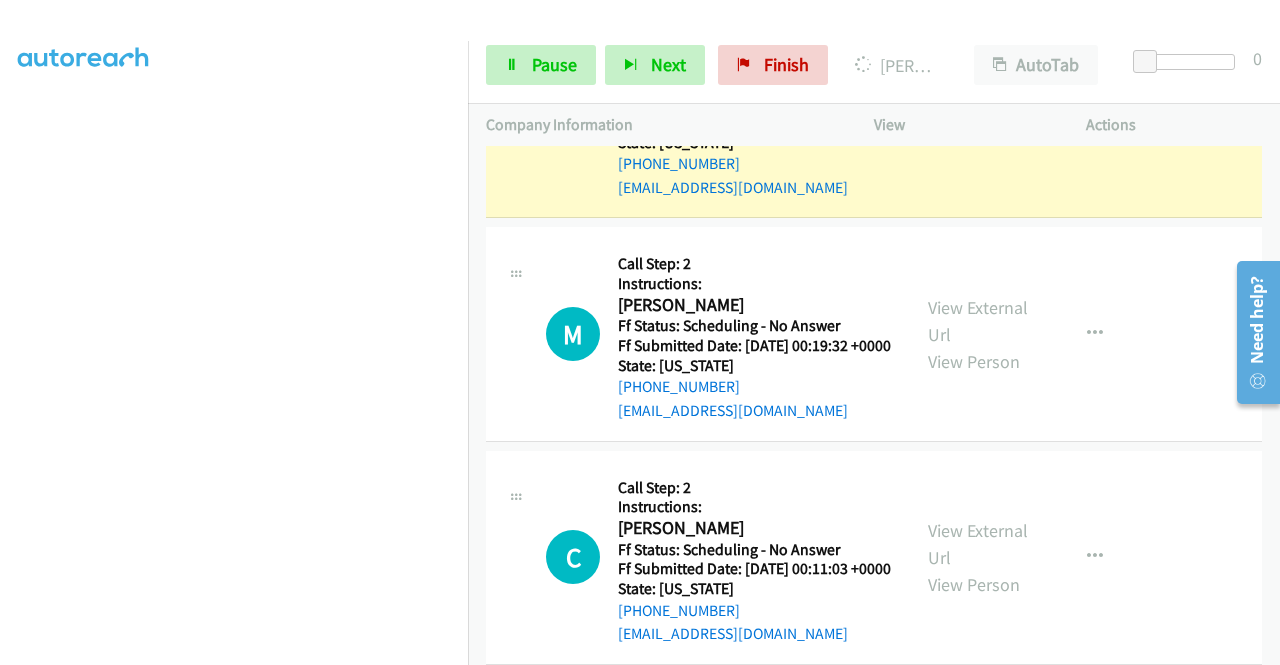 scroll, scrollTop: 3282, scrollLeft: 0, axis: vertical 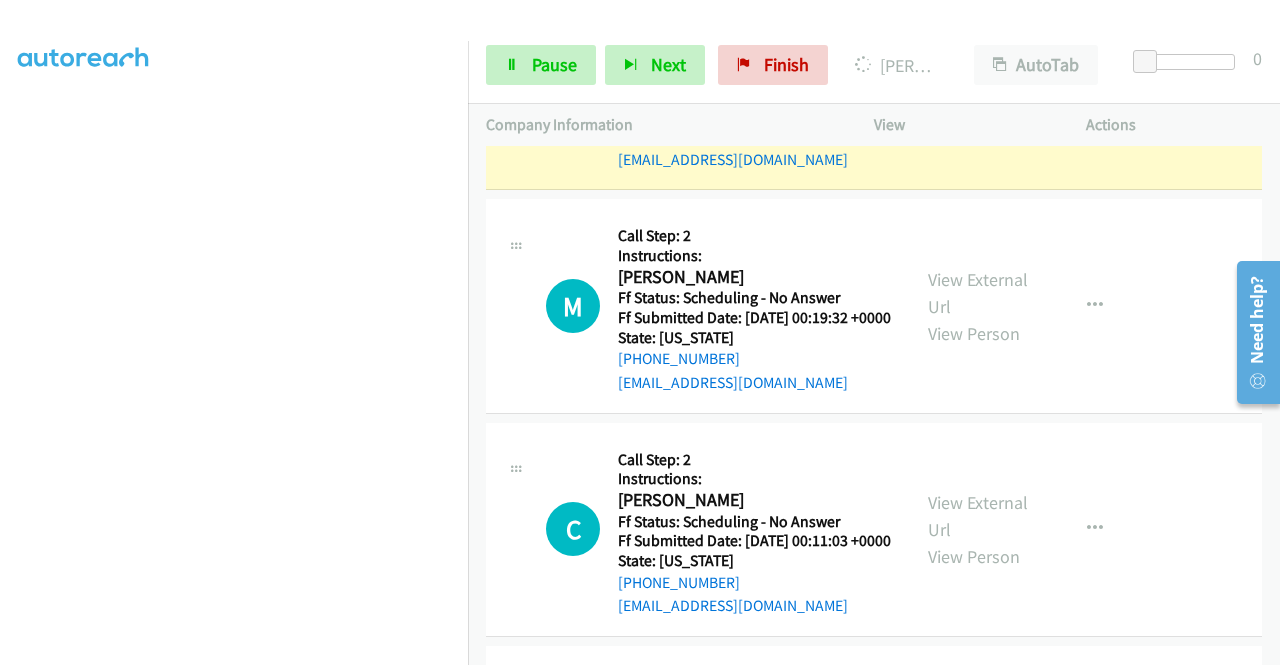 click on "View External Url
View Person" at bounding box center [980, 82] 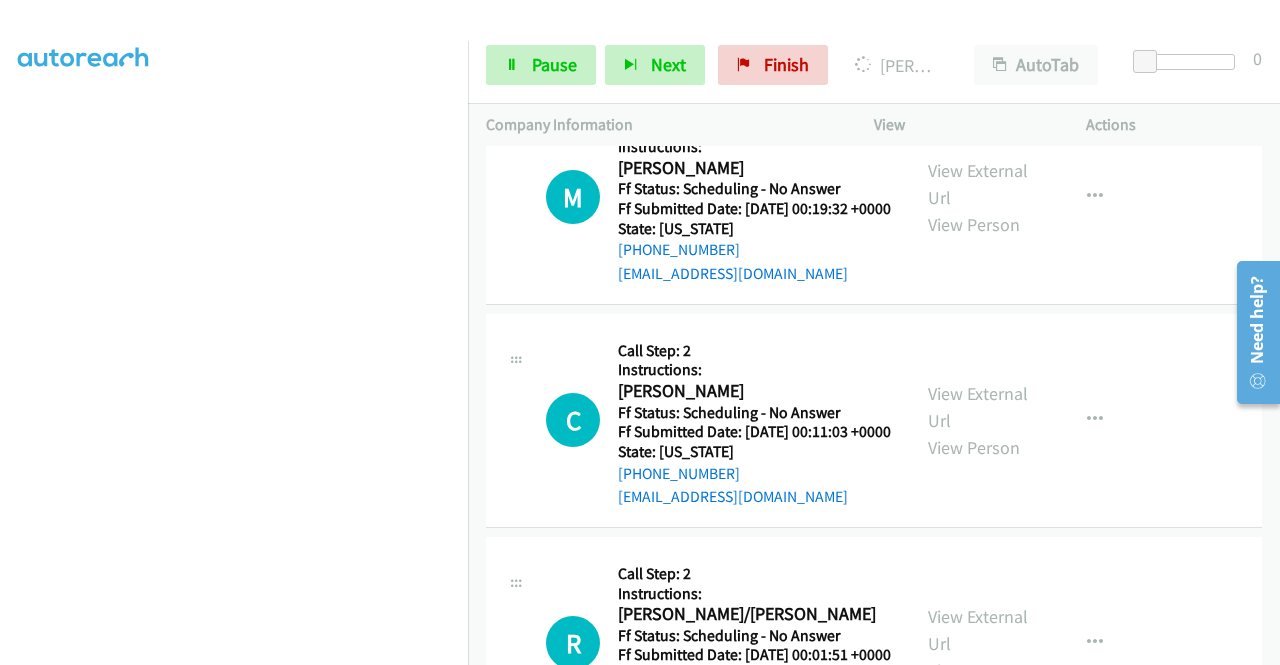 scroll, scrollTop: 3402, scrollLeft: 0, axis: vertical 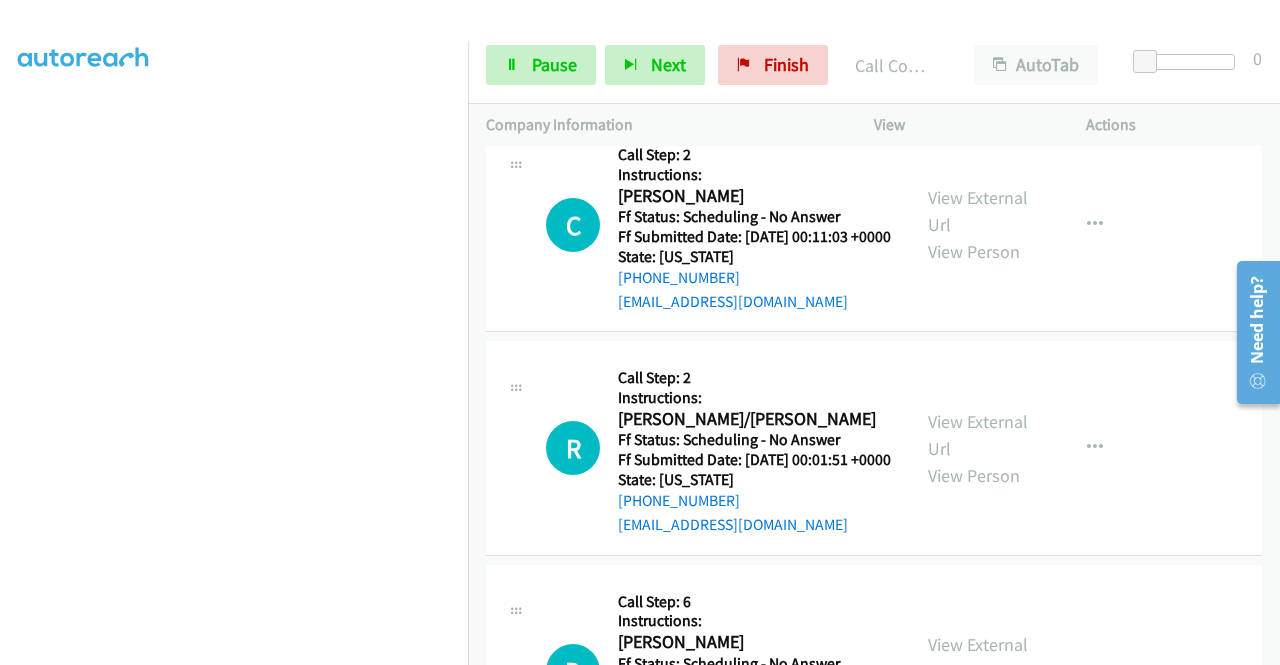 click on "View External Url" at bounding box center (978, -12) 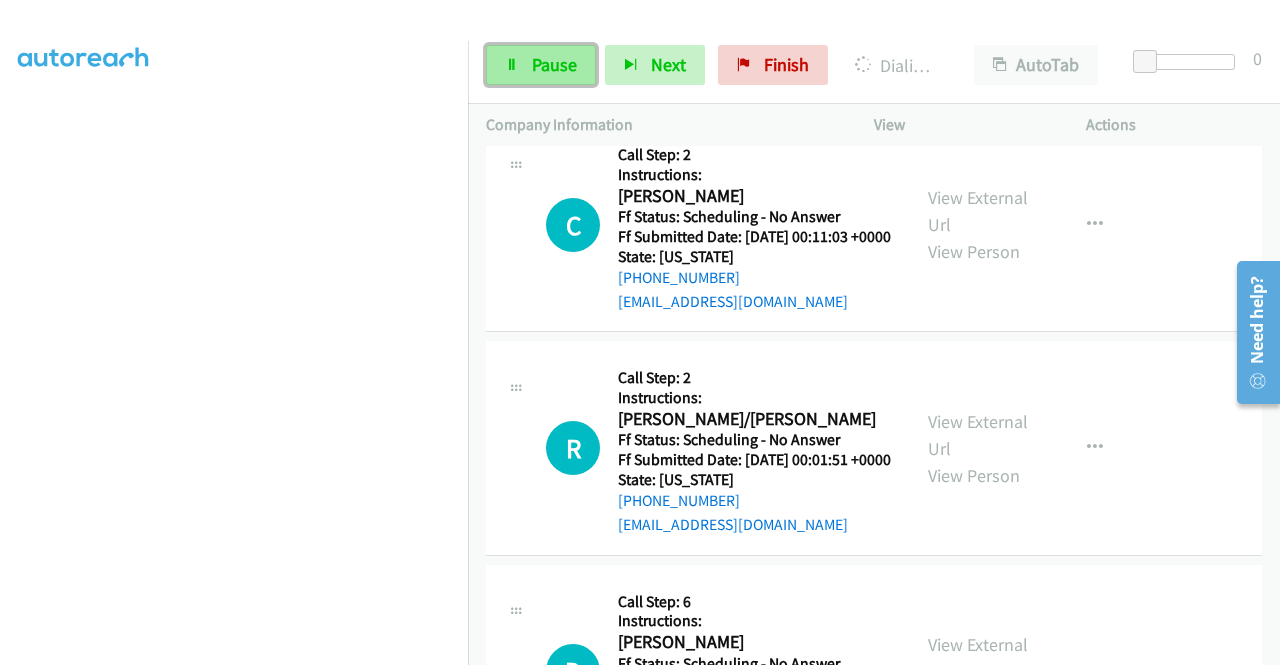 click on "Pause" at bounding box center (554, 64) 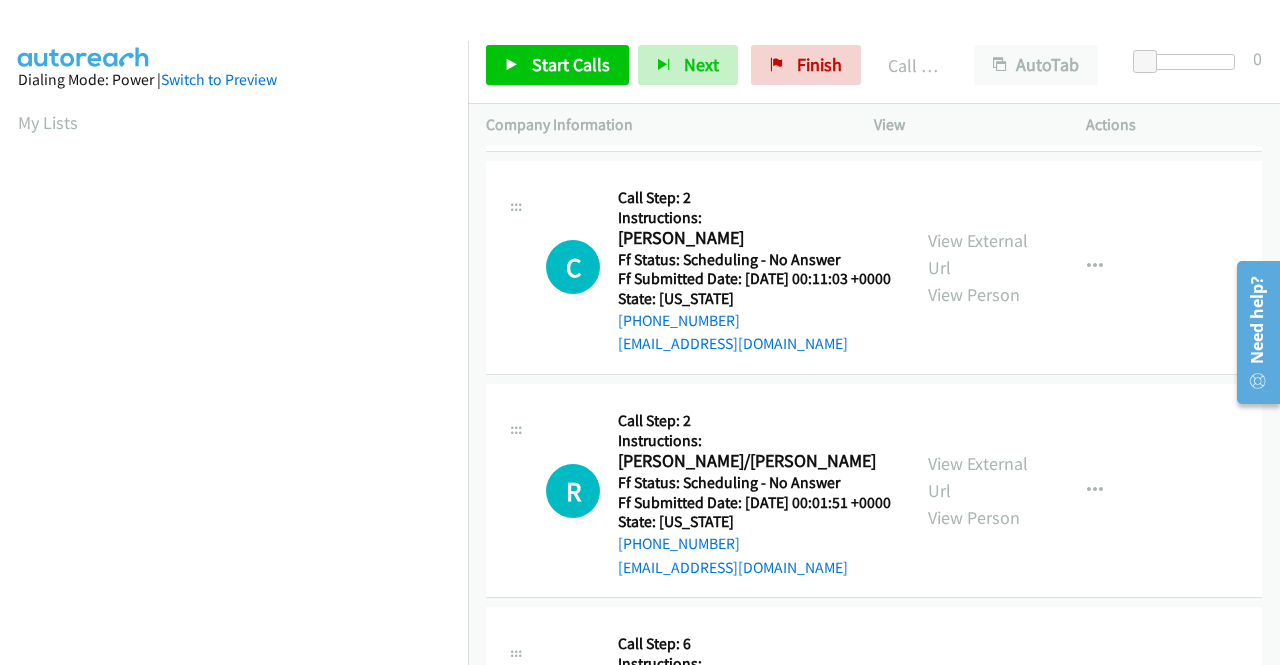 scroll, scrollTop: 456, scrollLeft: 0, axis: vertical 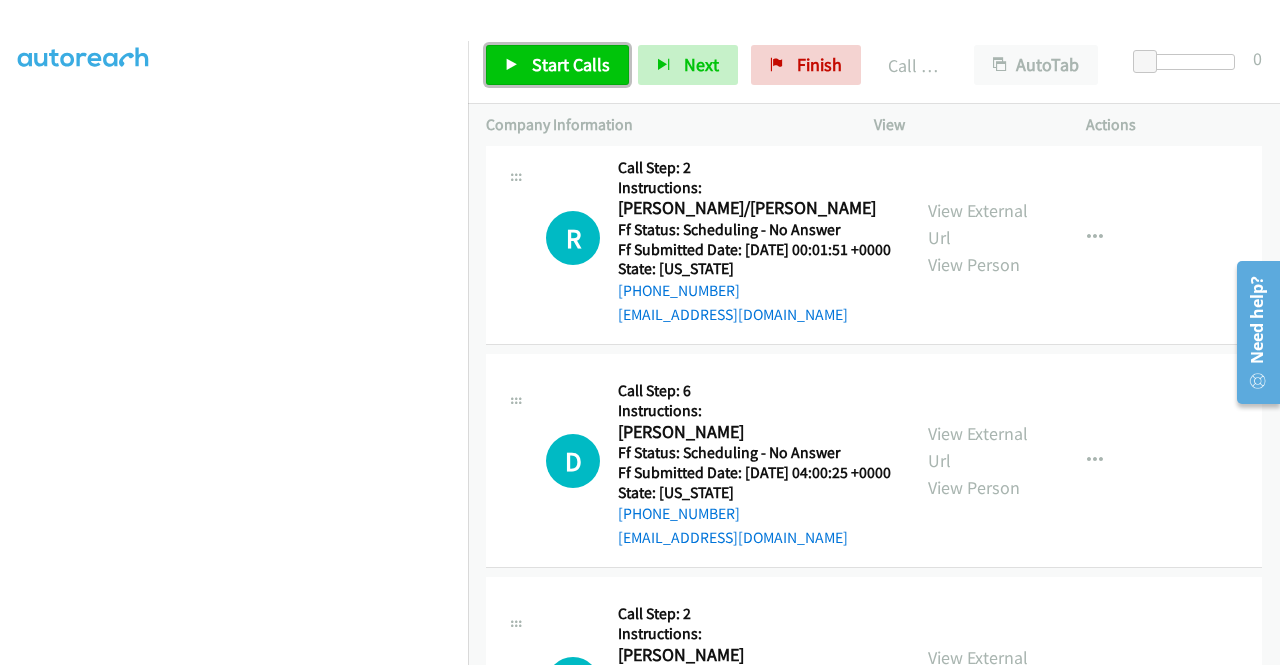 click on "Start Calls" at bounding box center (571, 64) 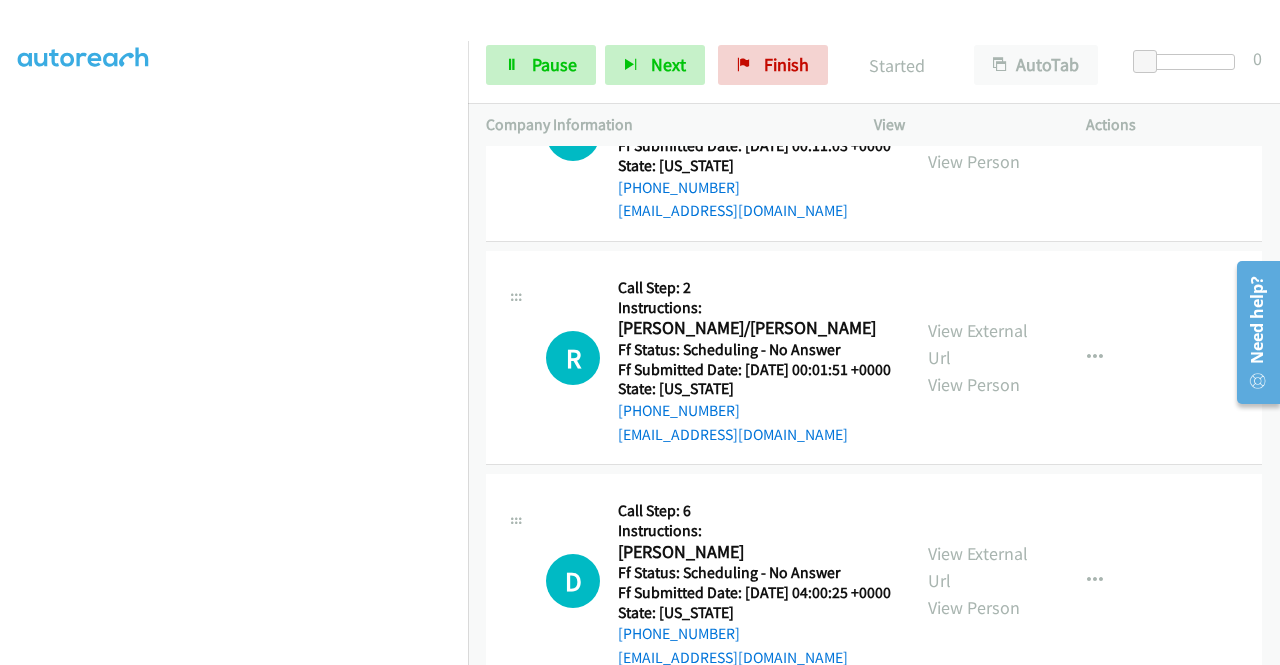click on "Call was successful?" at bounding box center [685, -13] 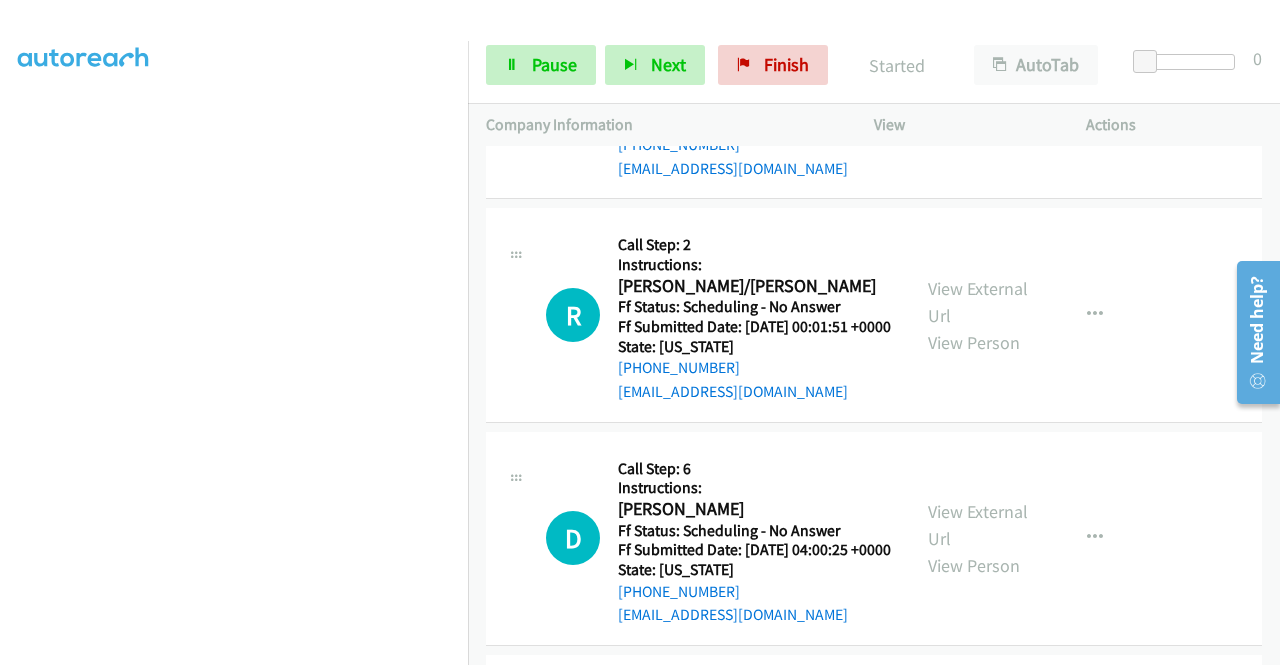 scroll, scrollTop: 3742, scrollLeft: 0, axis: vertical 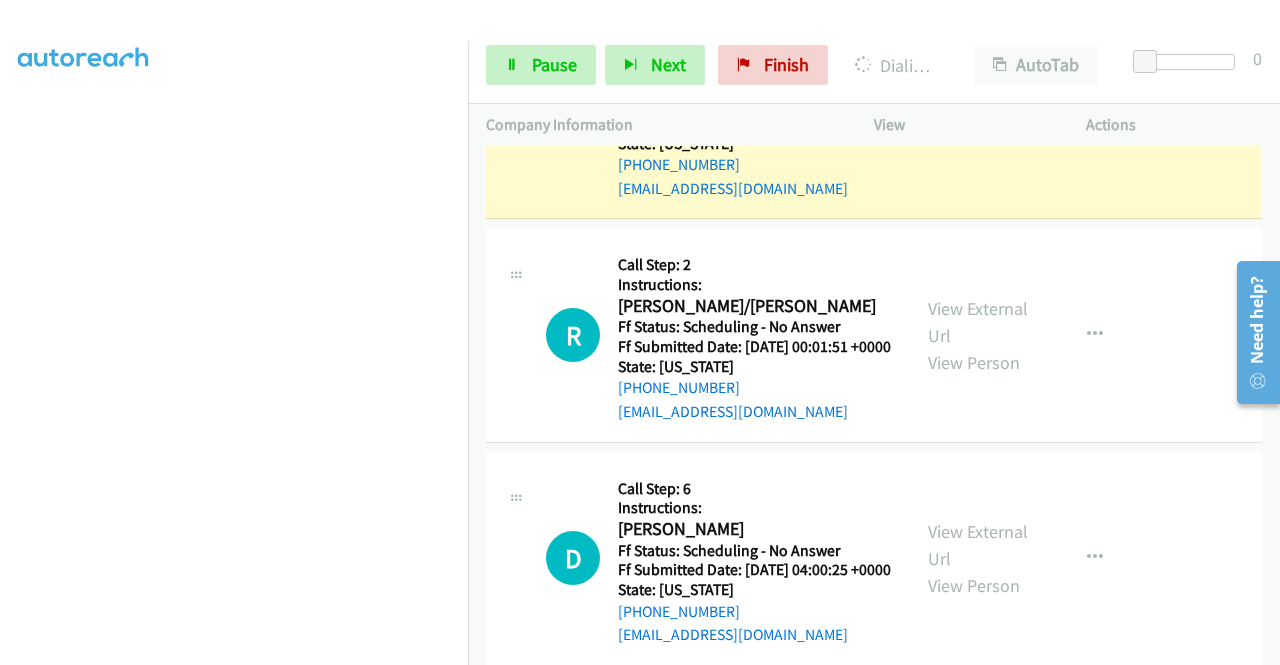 click on "View External Url" at bounding box center (978, 98) 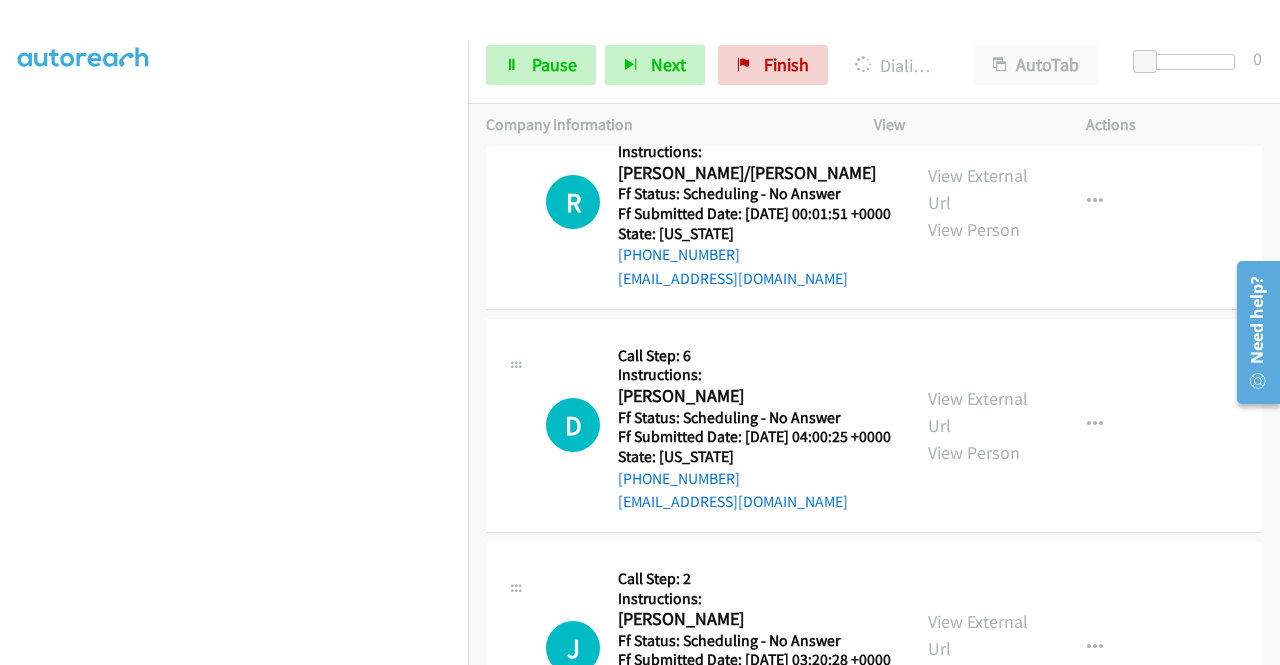 scroll, scrollTop: 3888, scrollLeft: 0, axis: vertical 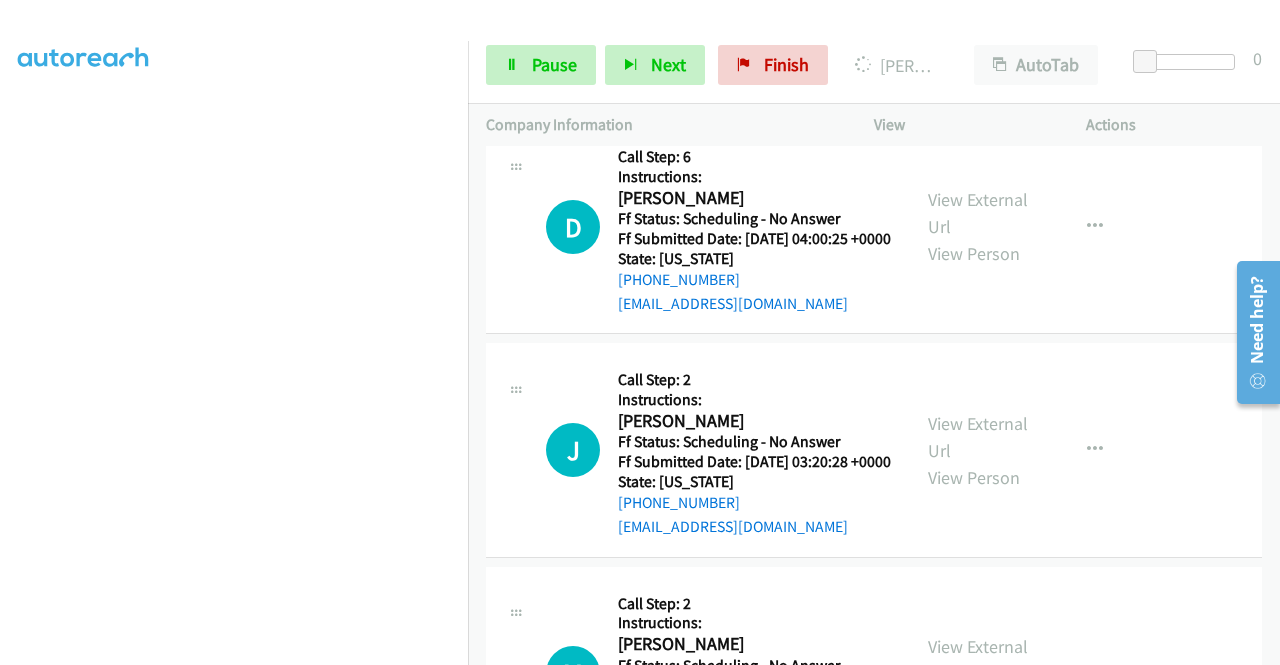 click on "View External Url" at bounding box center (978, -10) 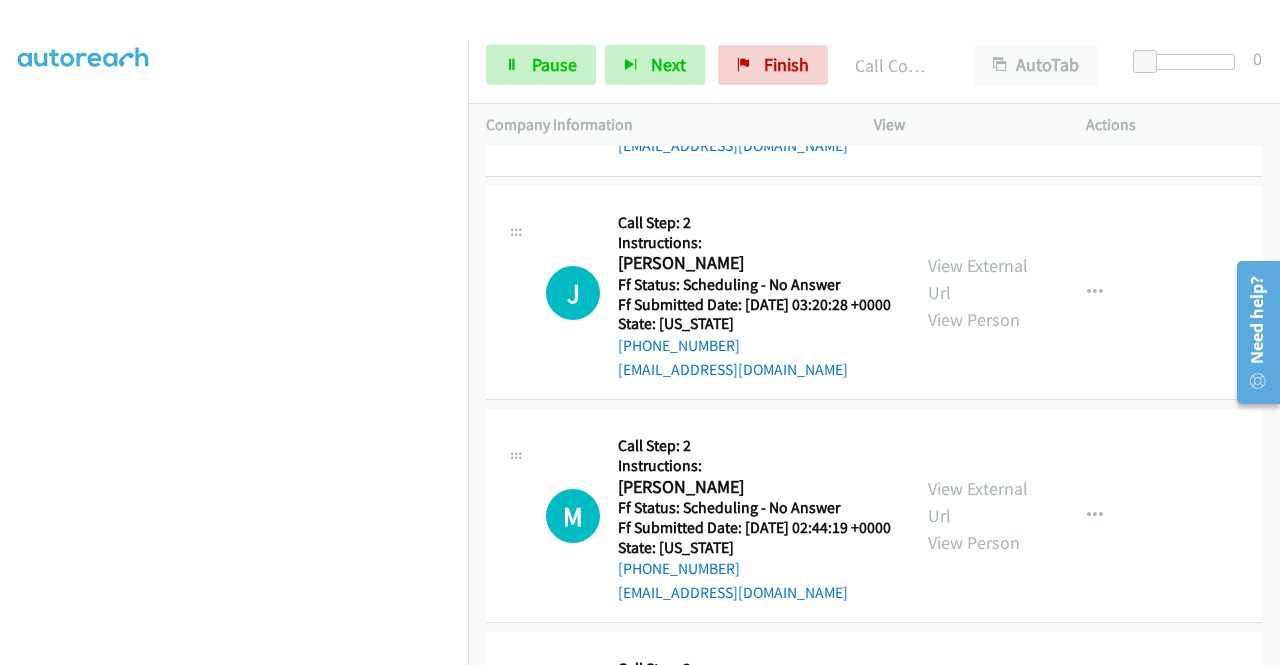 scroll, scrollTop: 4382, scrollLeft: 0, axis: vertical 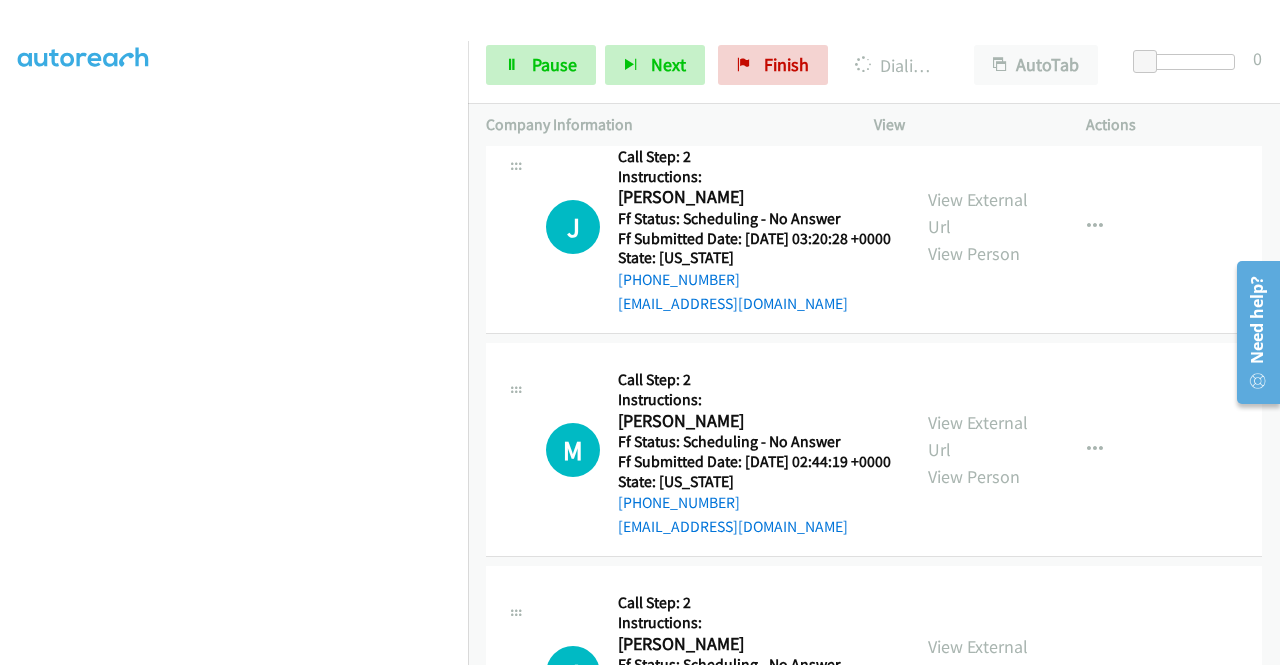 click on "View External Url" at bounding box center (978, -10) 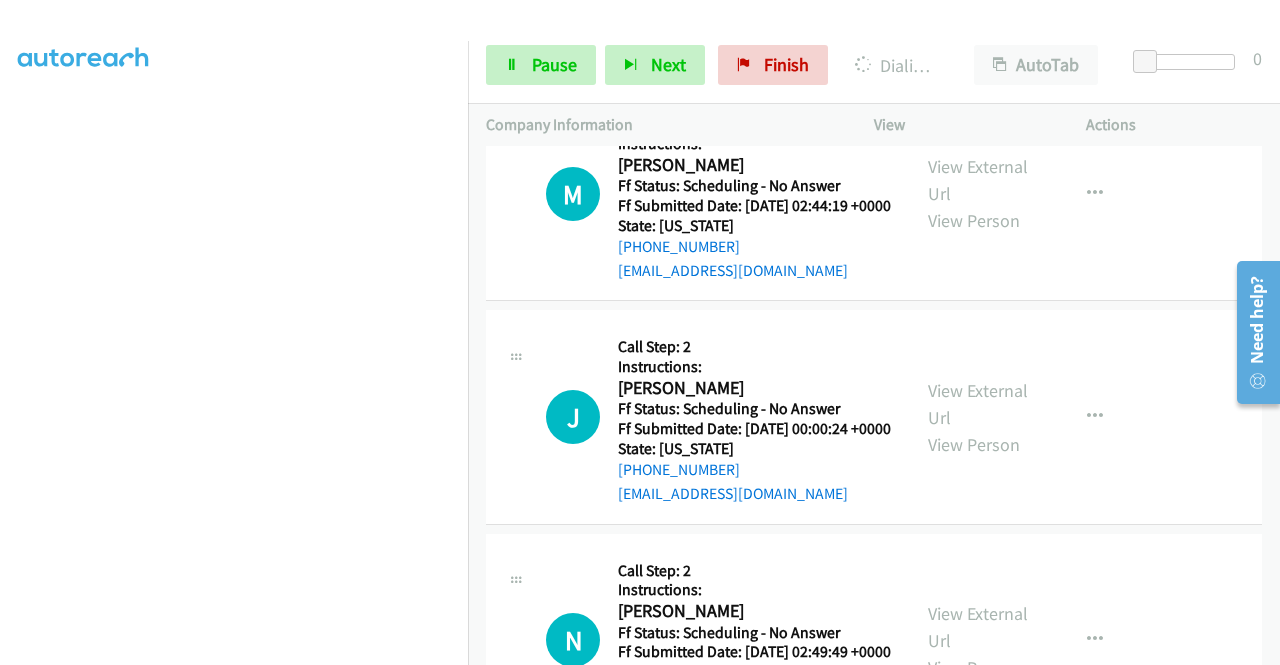 scroll, scrollTop: 4662, scrollLeft: 0, axis: vertical 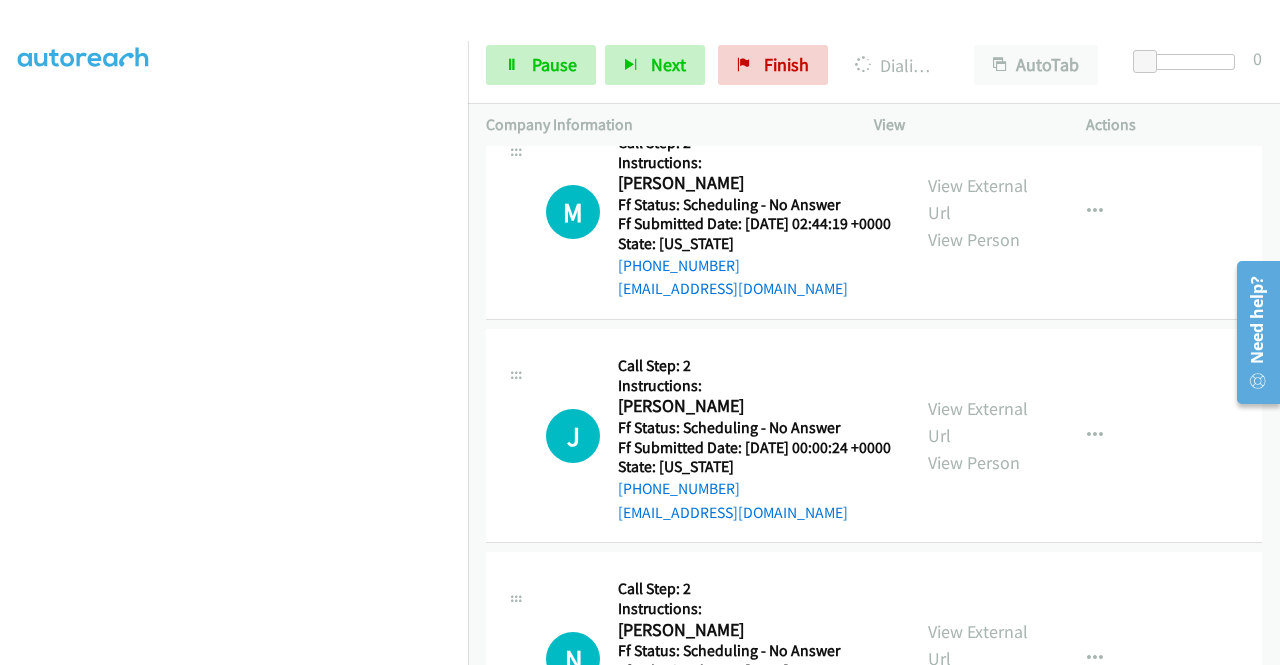 click on "View External Url" at bounding box center [978, -24] 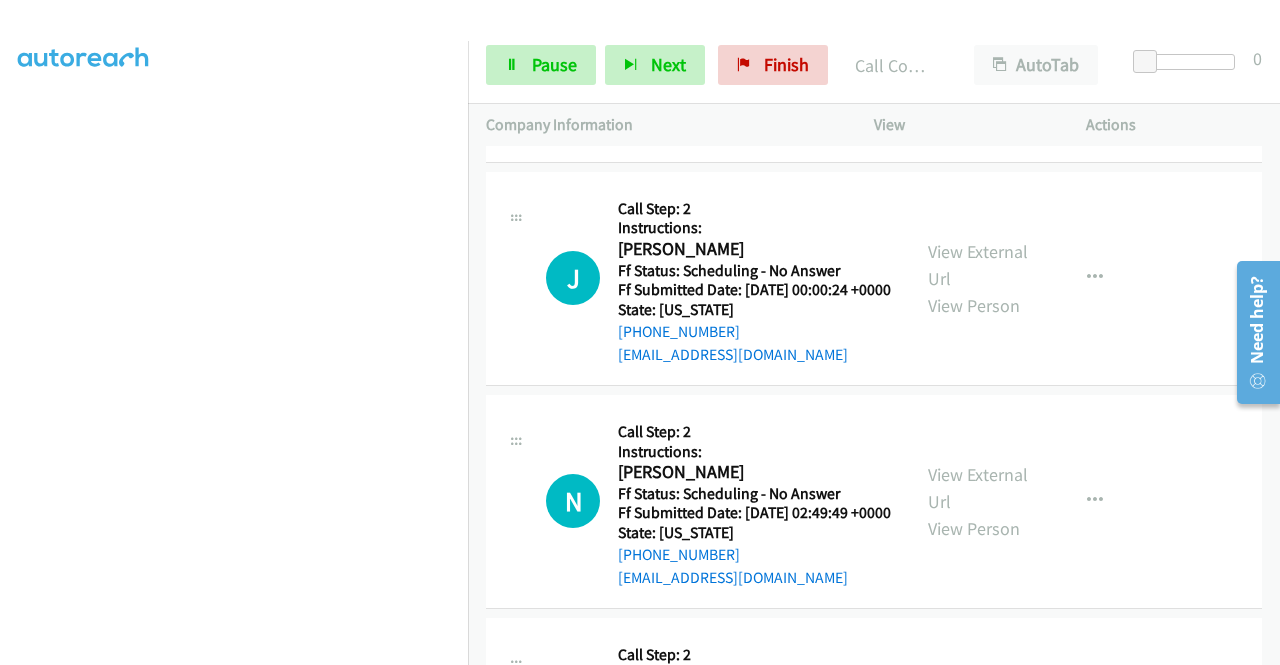 scroll, scrollTop: 4942, scrollLeft: 0, axis: vertical 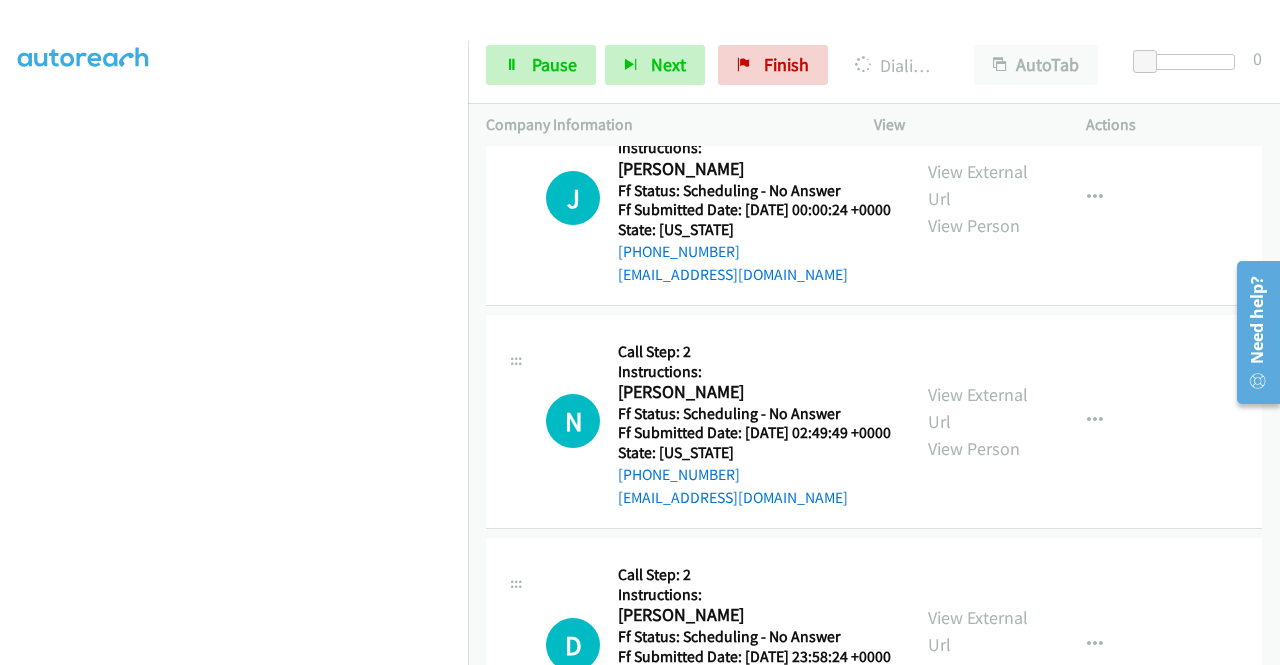 click on "View External Url" at bounding box center [978, -38] 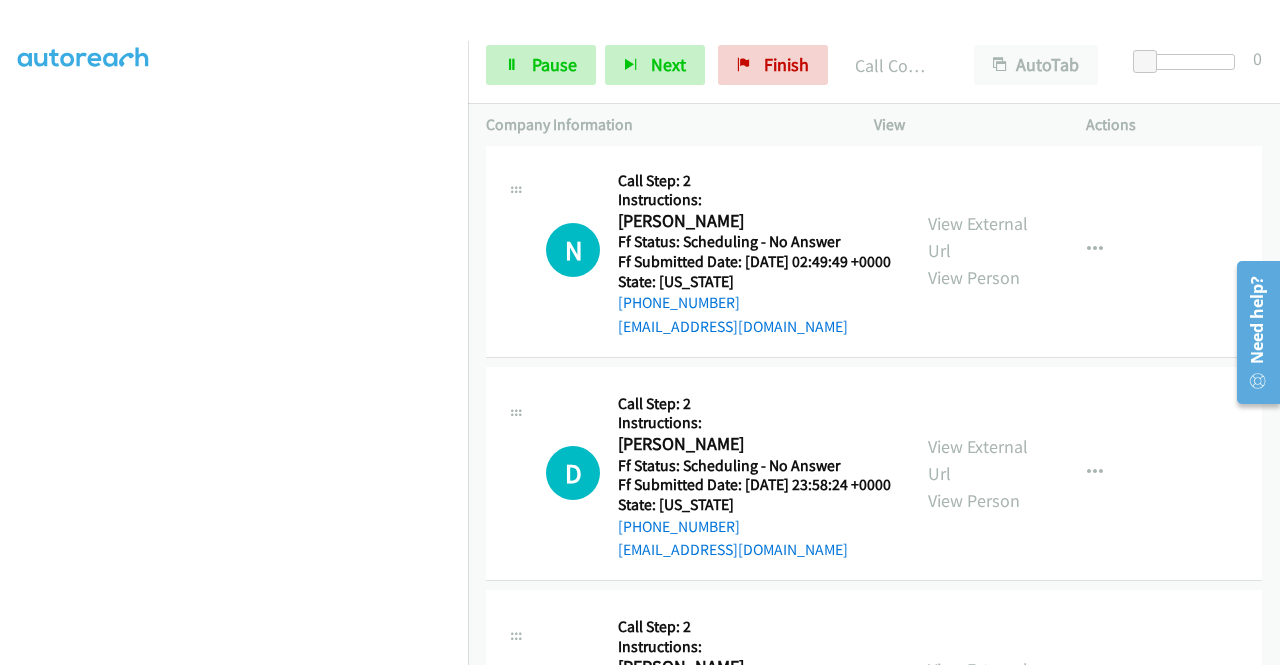scroll, scrollTop: 5249, scrollLeft: 0, axis: vertical 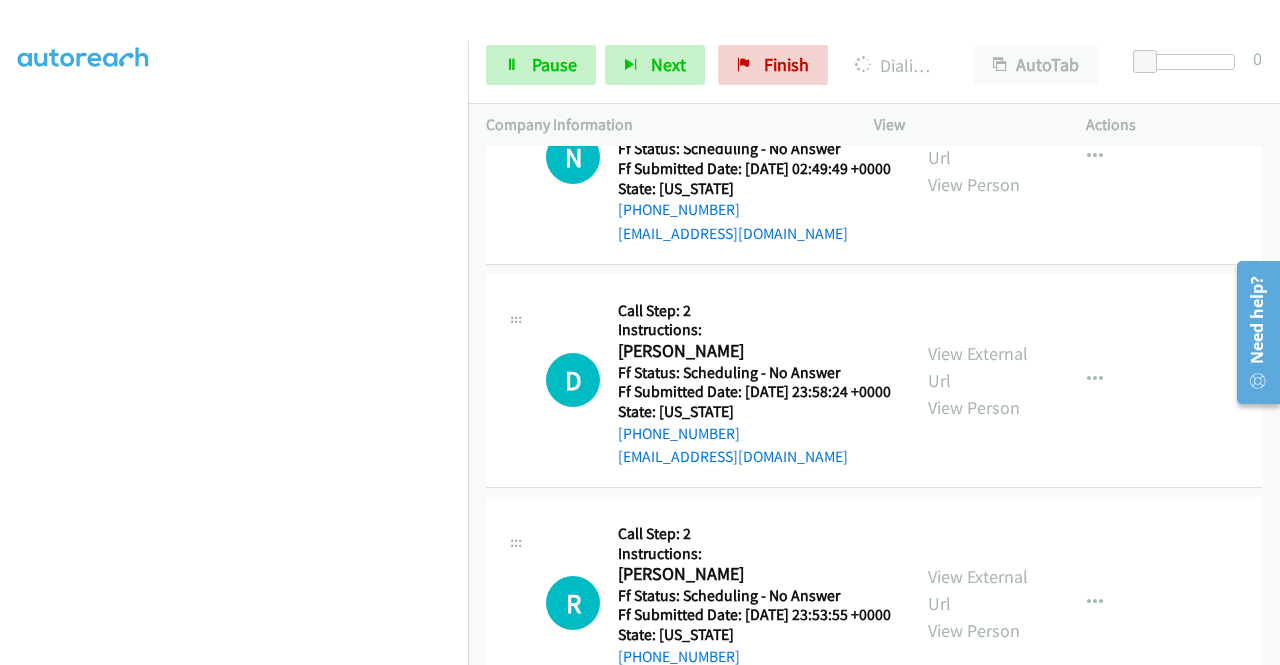 click on "View External Url" at bounding box center (978, -80) 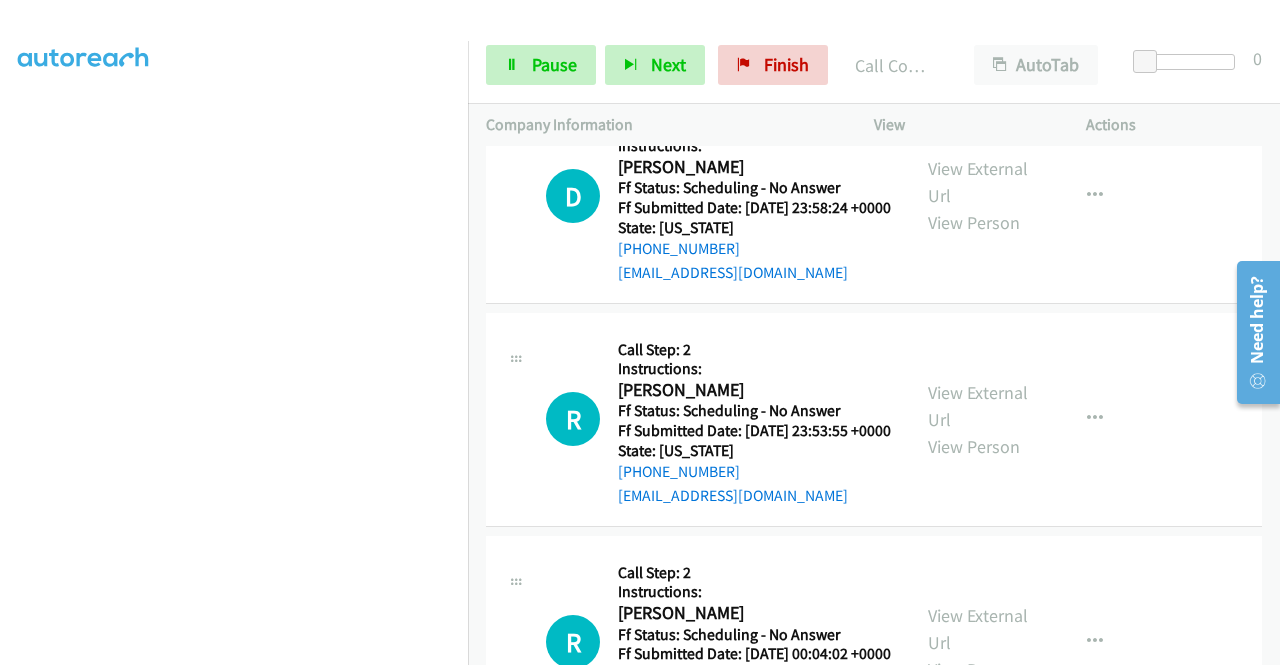 scroll, scrollTop: 5516, scrollLeft: 0, axis: vertical 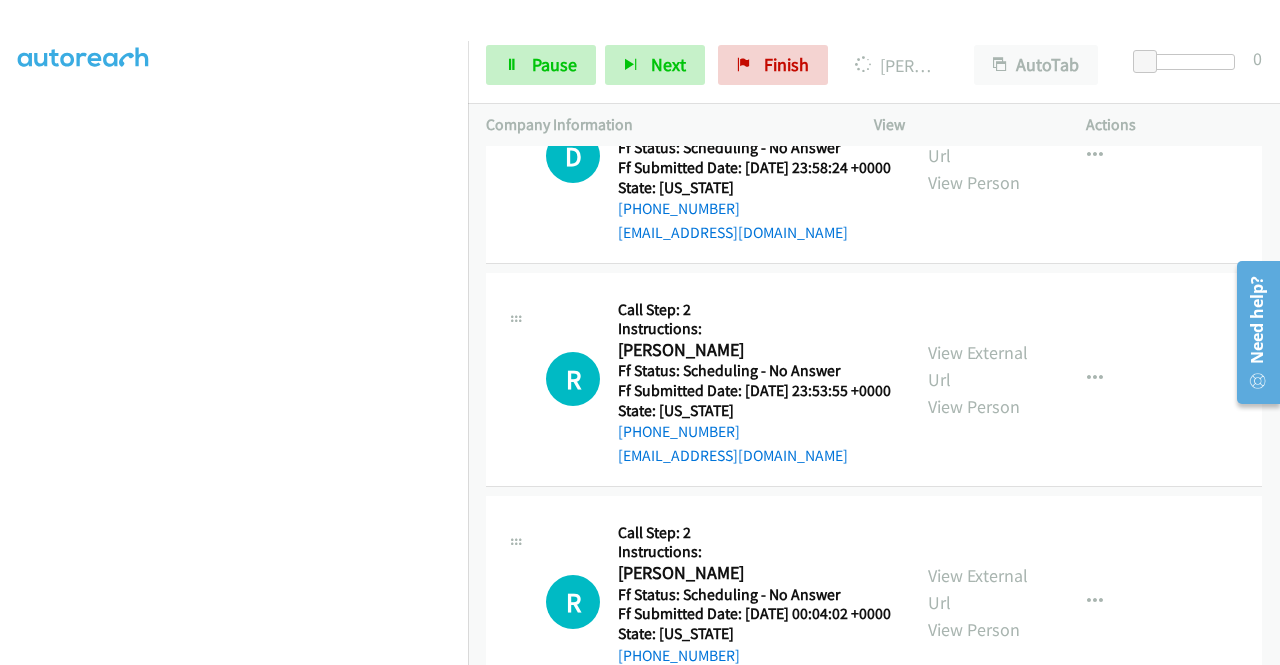 click on "View External Url" at bounding box center [978, -81] 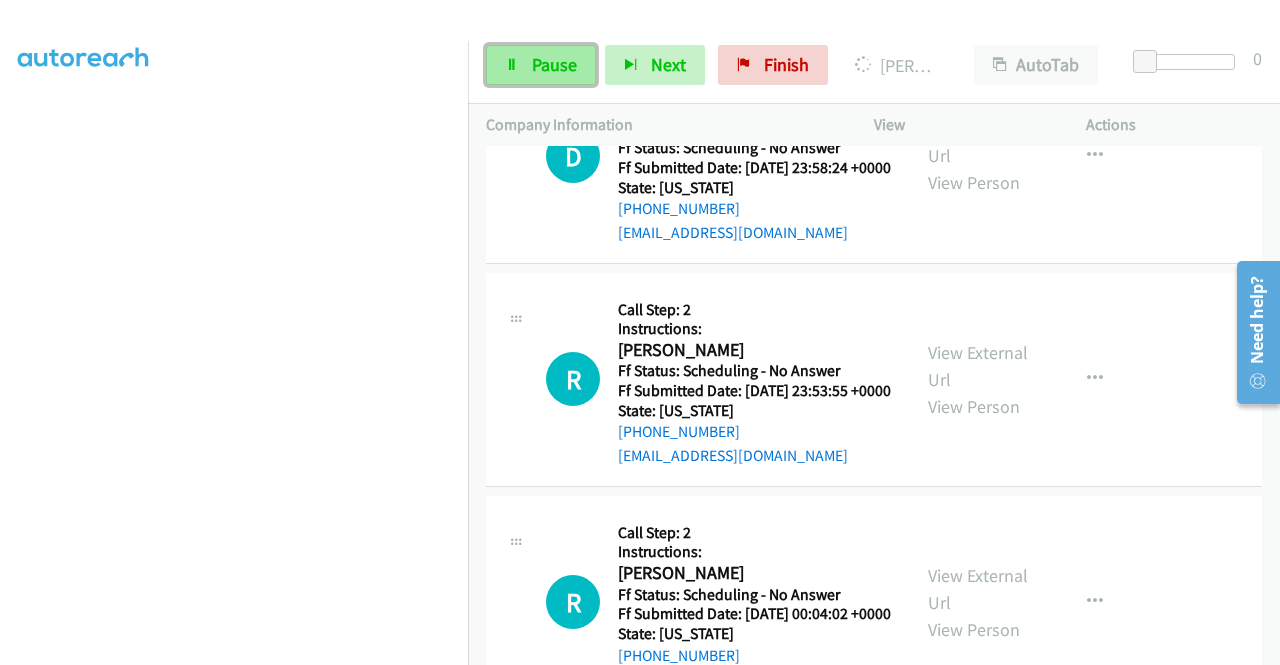 click on "Pause" at bounding box center (541, 65) 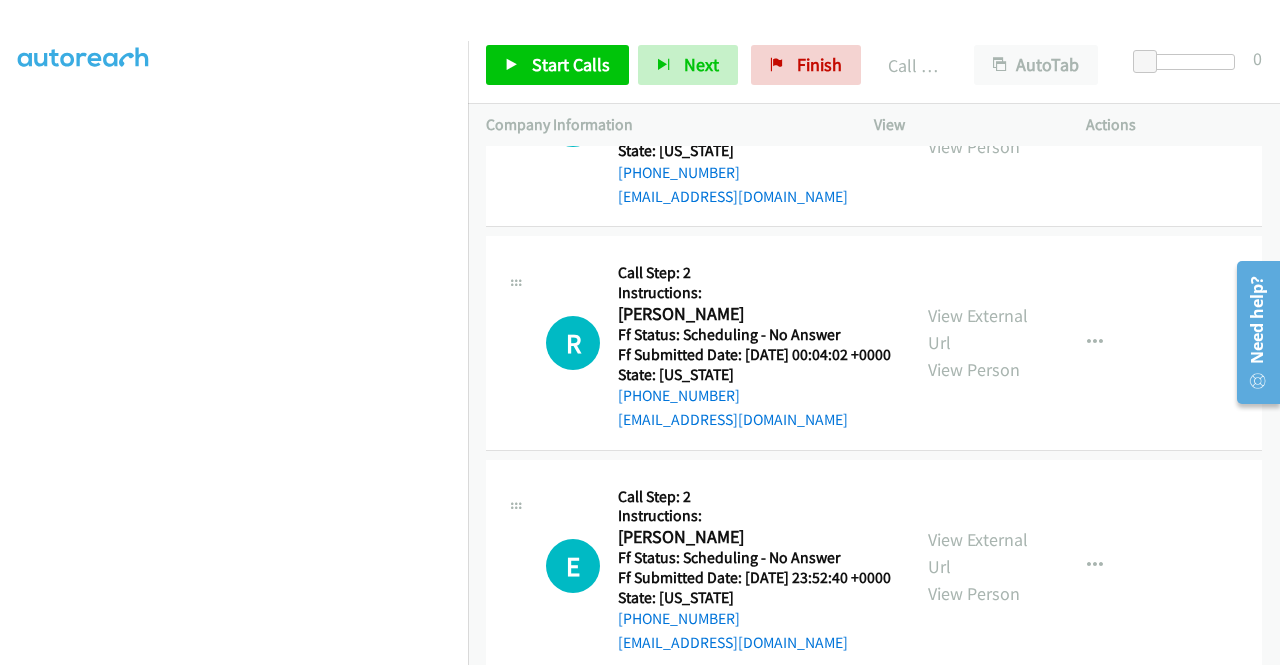 scroll, scrollTop: 5822, scrollLeft: 0, axis: vertical 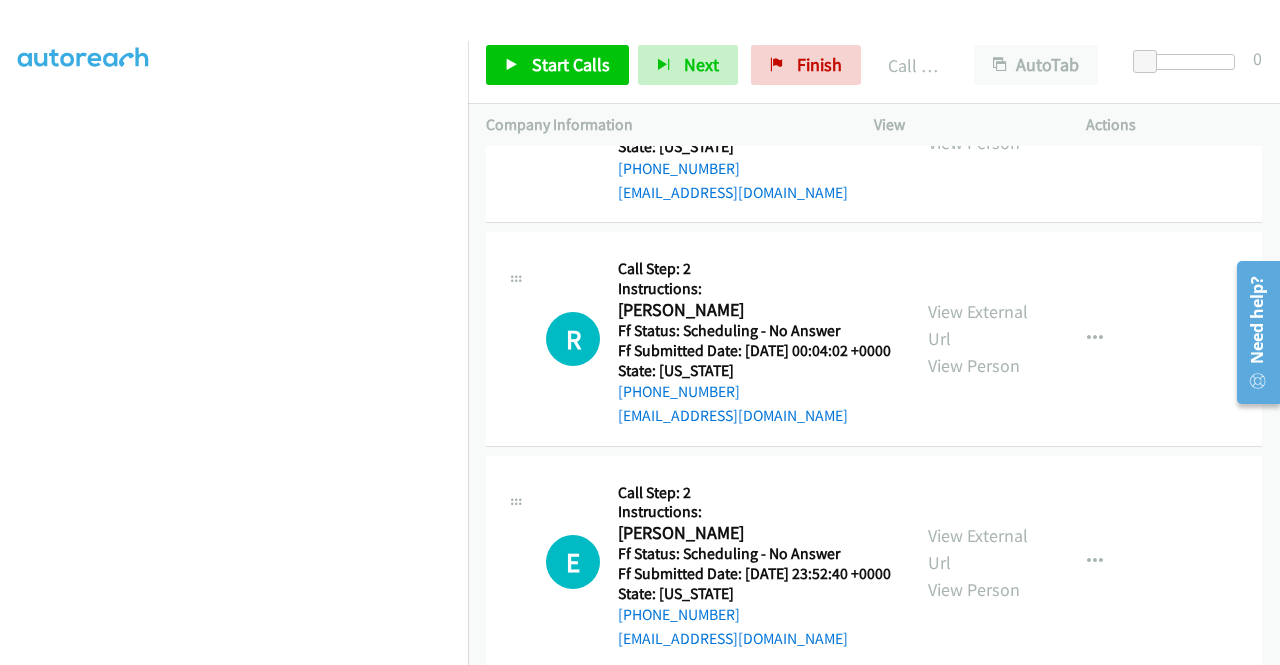 click on "D
Callback Scheduled
Call Step: 2
Instructions:
Daniel List
America/Denver
Ff Status: Scheduling - No Answer
Ff Submitted Date: 2025-07-21 23:58:24 +0000
State: Colorado
+1 406-381-4777
listdaniel7@gmail.com
Call was successful?
View External Url
View Person
View External Url
Email
Schedule/Manage Callback
Skip Call
Add to do not call list" at bounding box center [874, -107] 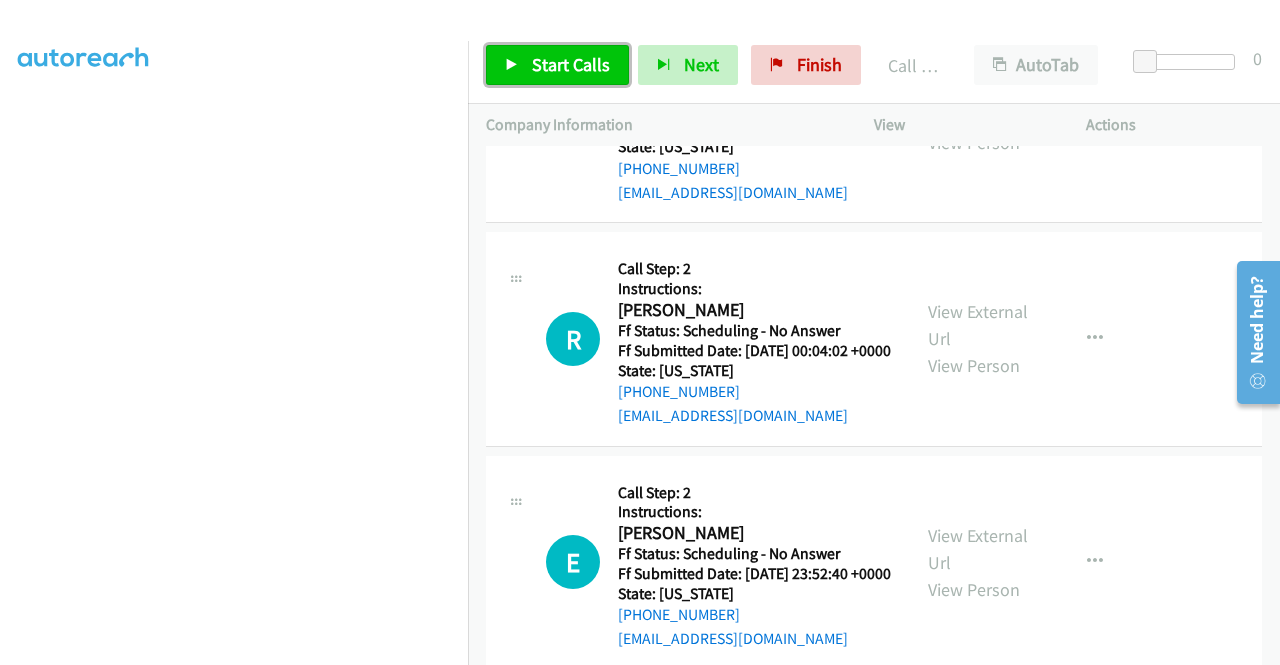 click on "Start Calls" at bounding box center [557, 65] 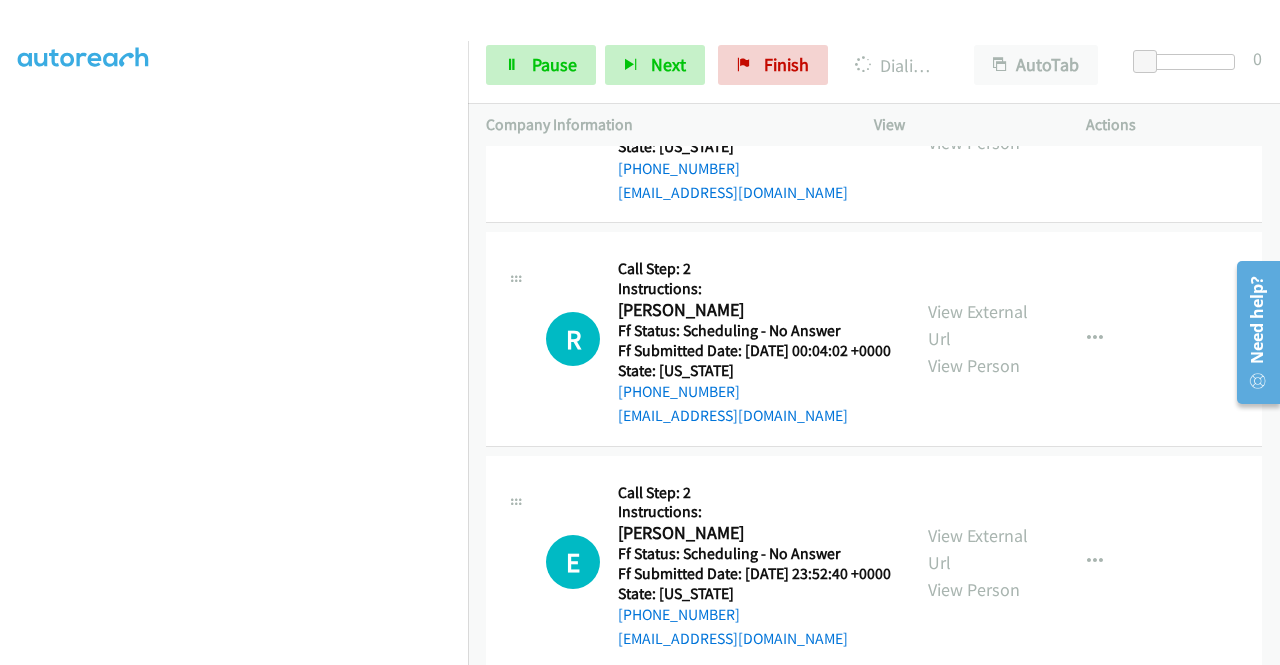 click on "View External Url
View Person" at bounding box center [980, -108] 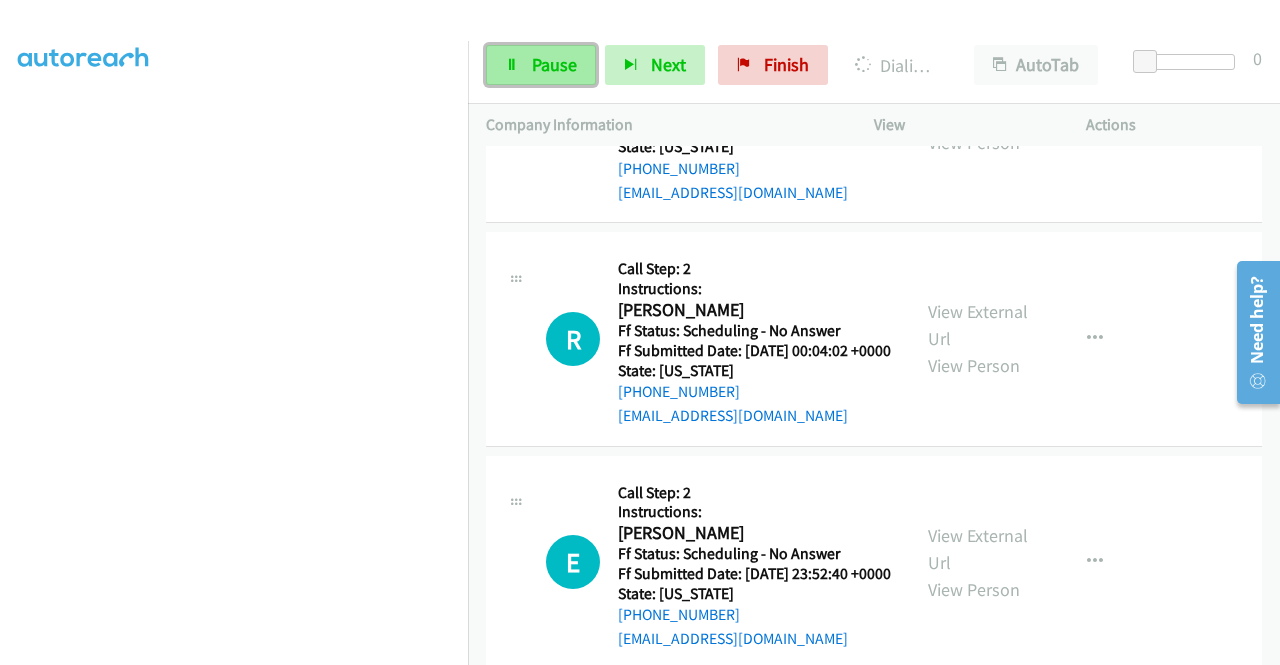 click on "Pause" at bounding box center [554, 64] 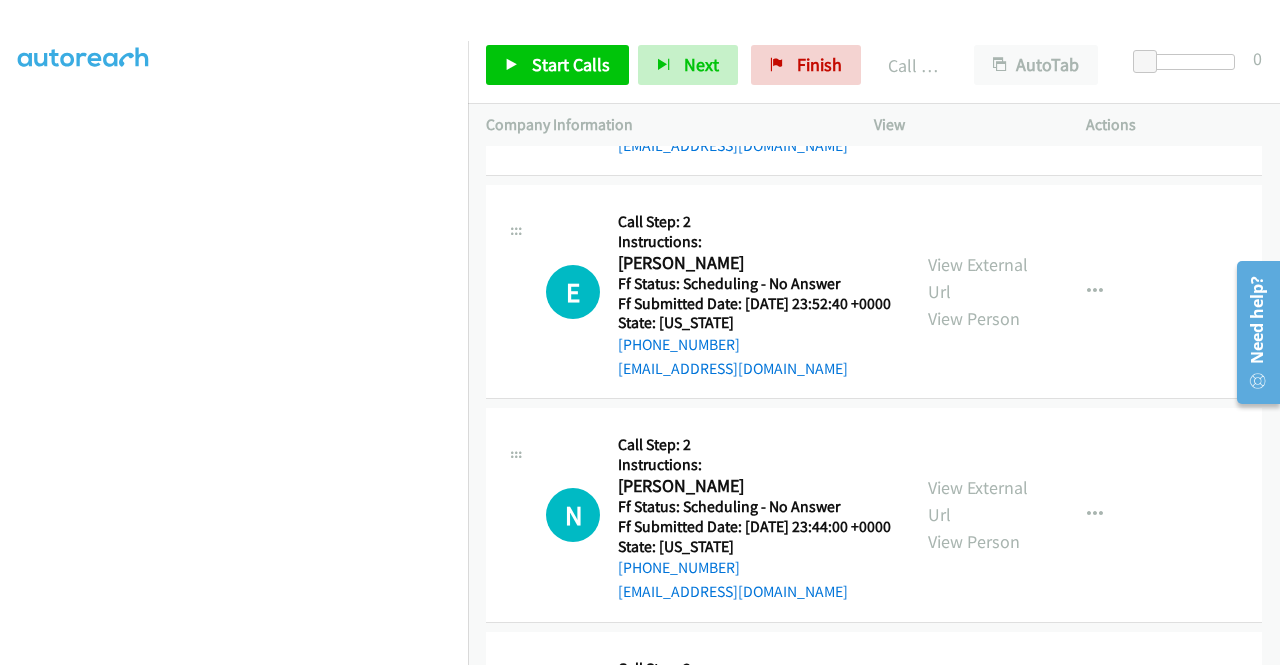 scroll, scrollTop: 6142, scrollLeft: 0, axis: vertical 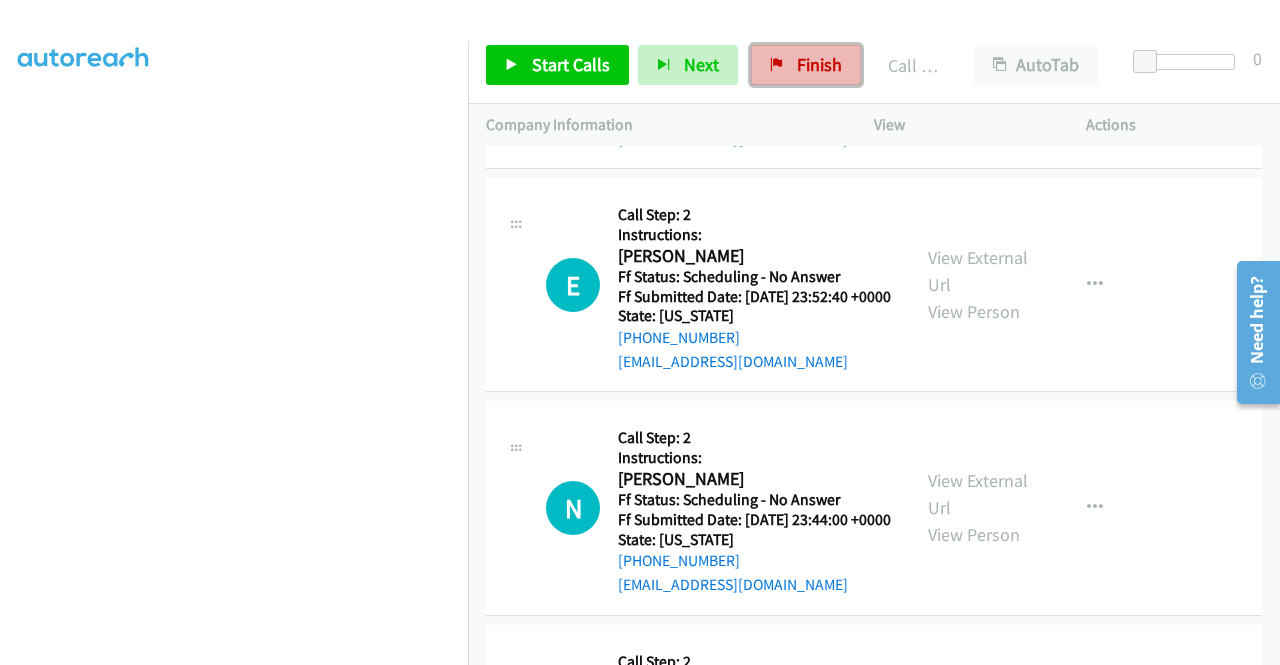 click on "Finish" at bounding box center [819, 64] 